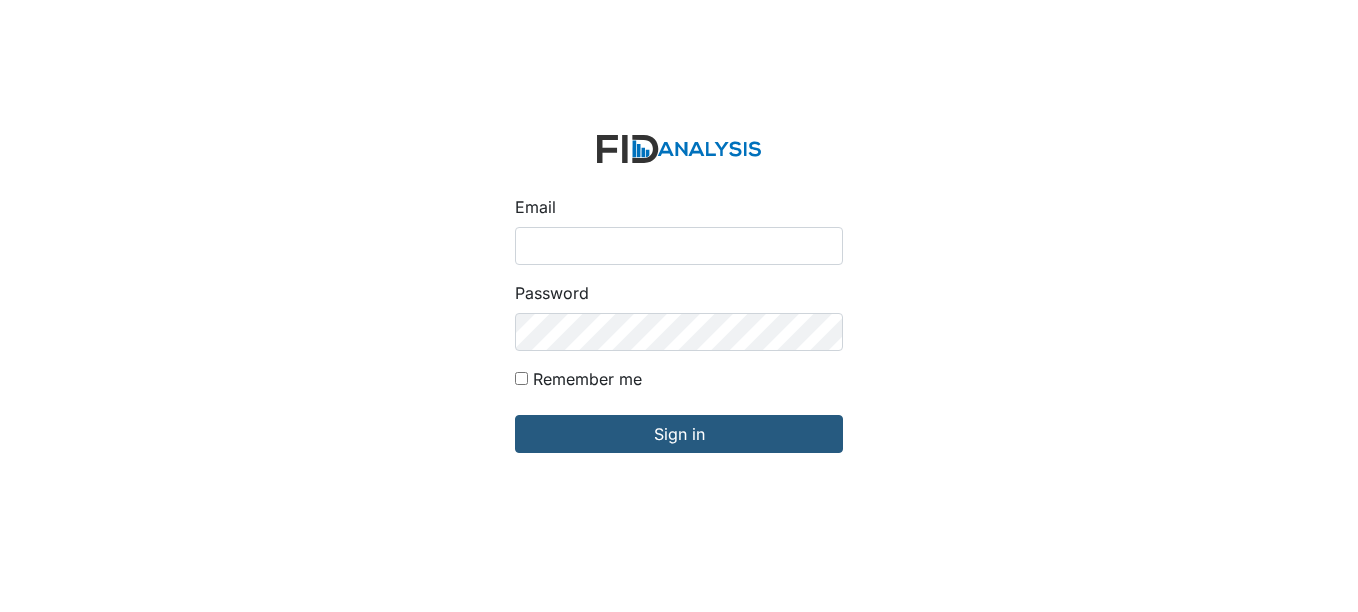 scroll, scrollTop: 0, scrollLeft: 0, axis: both 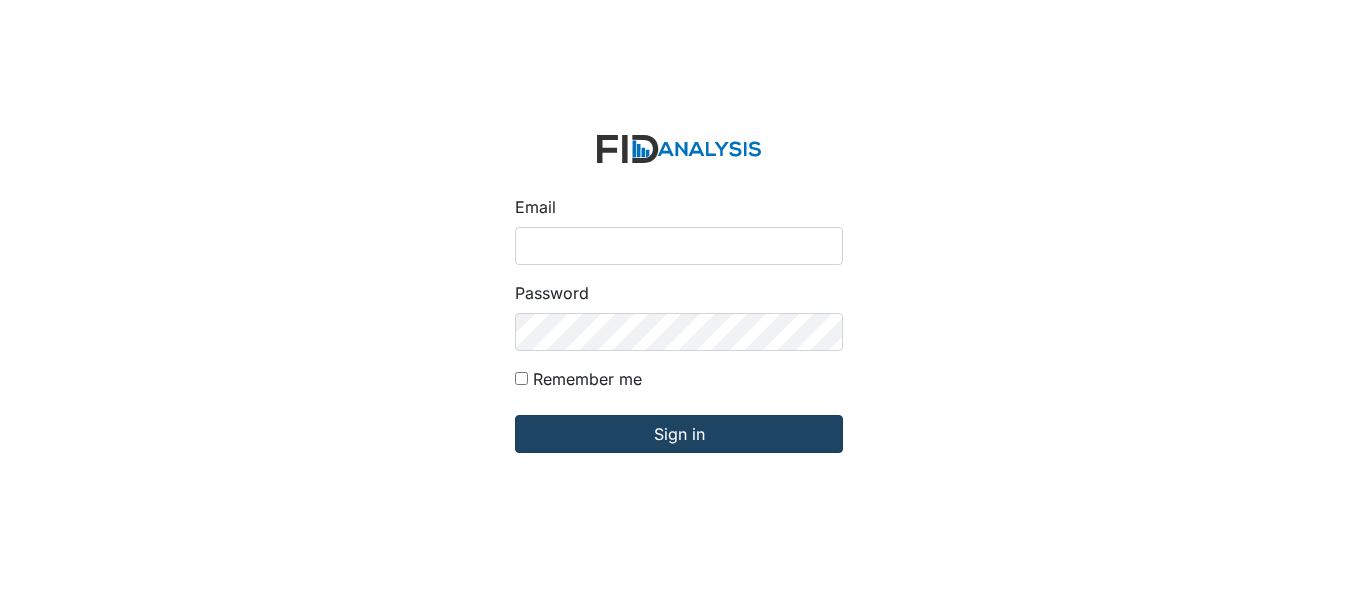 type on "[EMAIL_ADDRESS][DOMAIN_NAME]" 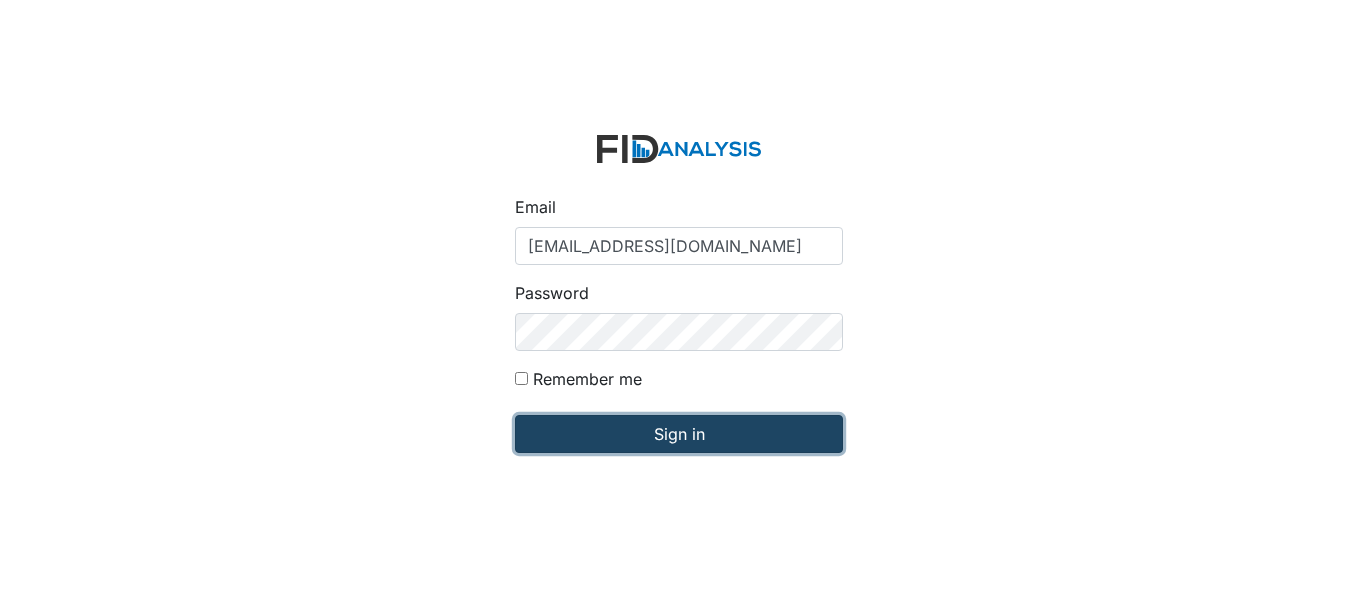 click on "Sign in" at bounding box center (679, 434) 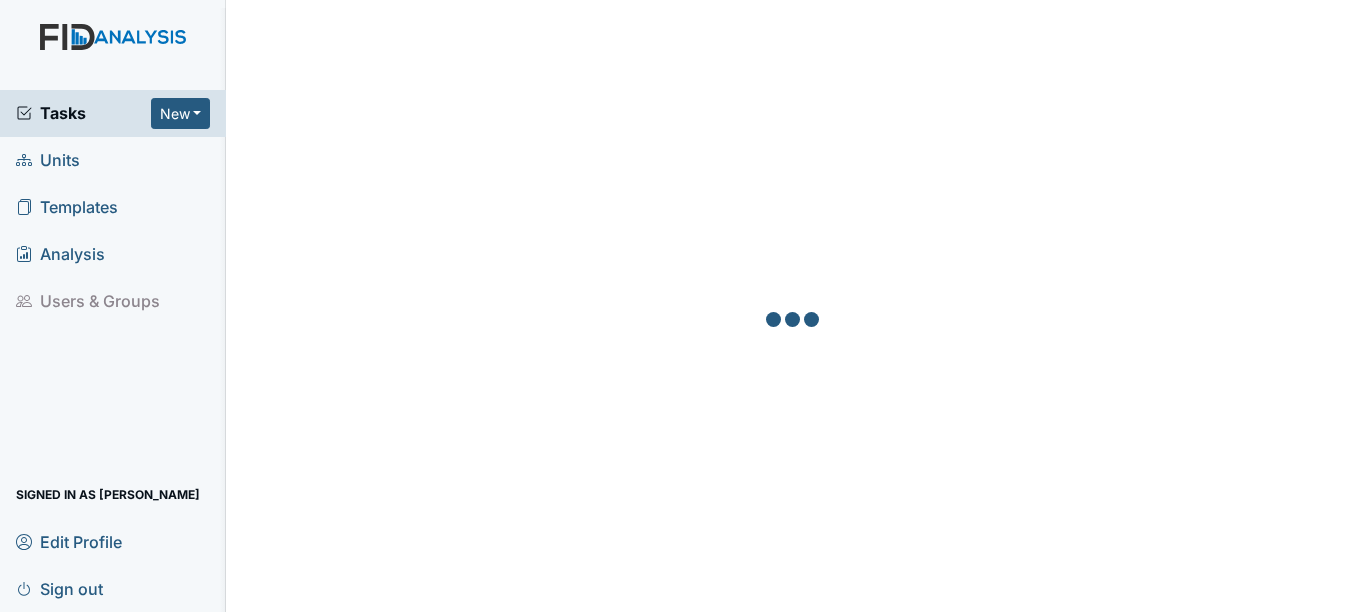 scroll, scrollTop: 0, scrollLeft: 0, axis: both 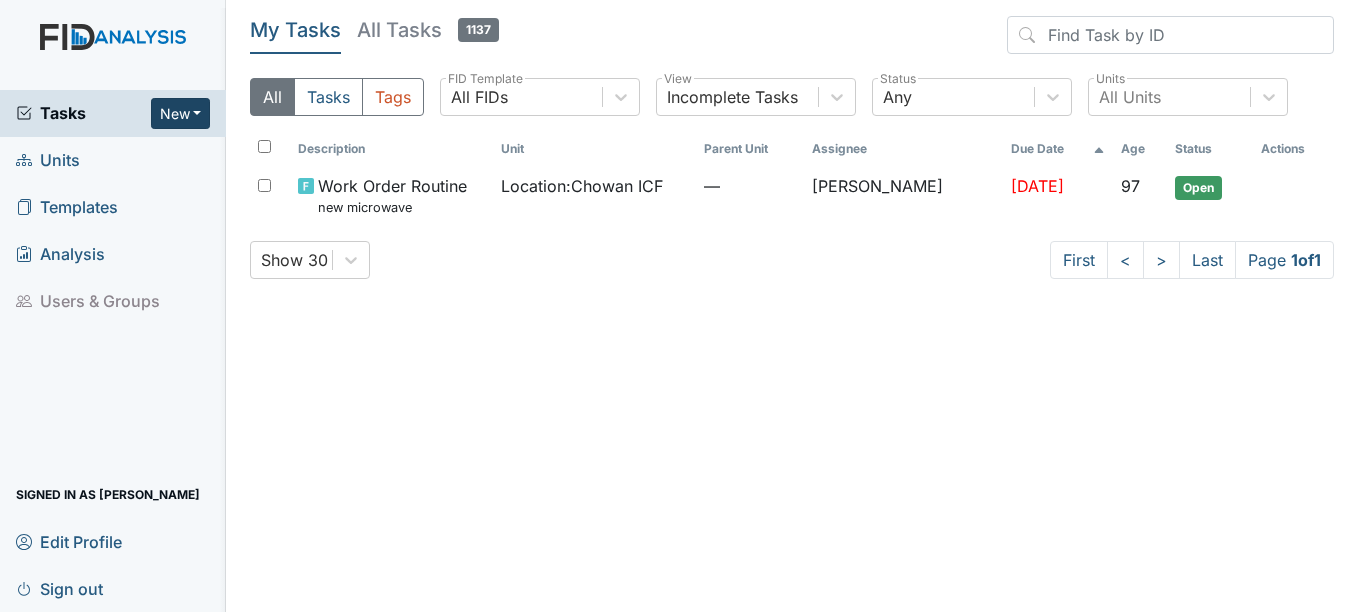 click on "New" at bounding box center [181, 113] 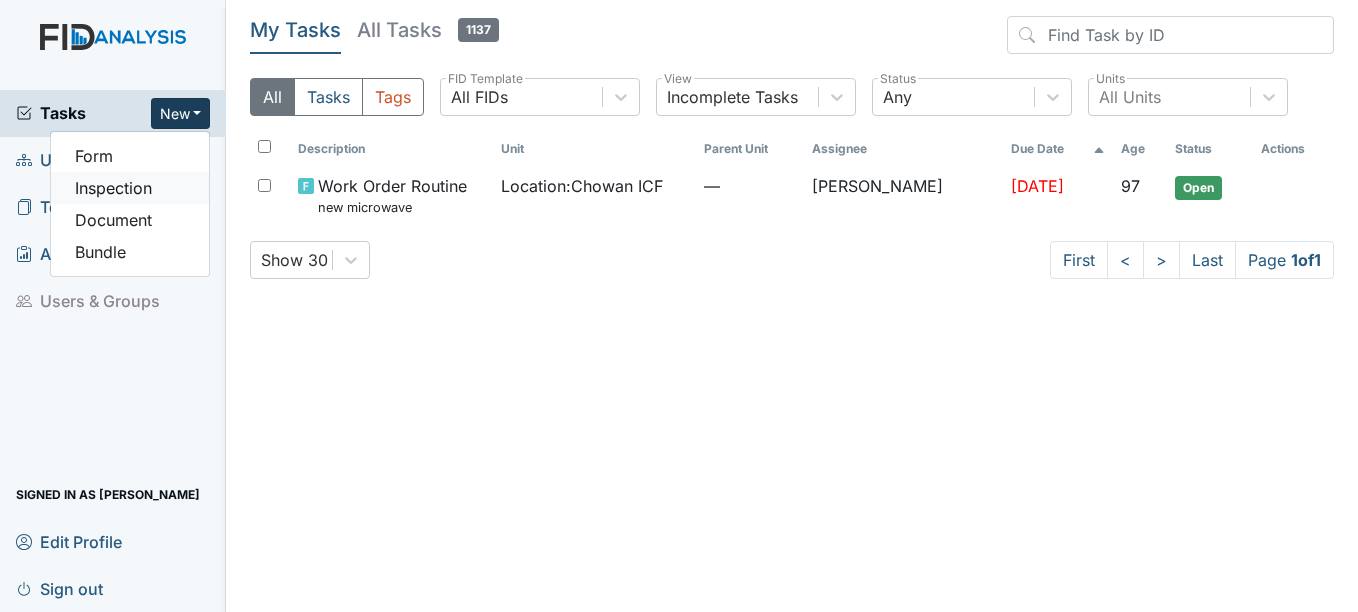 click on "Inspection" at bounding box center (130, 188) 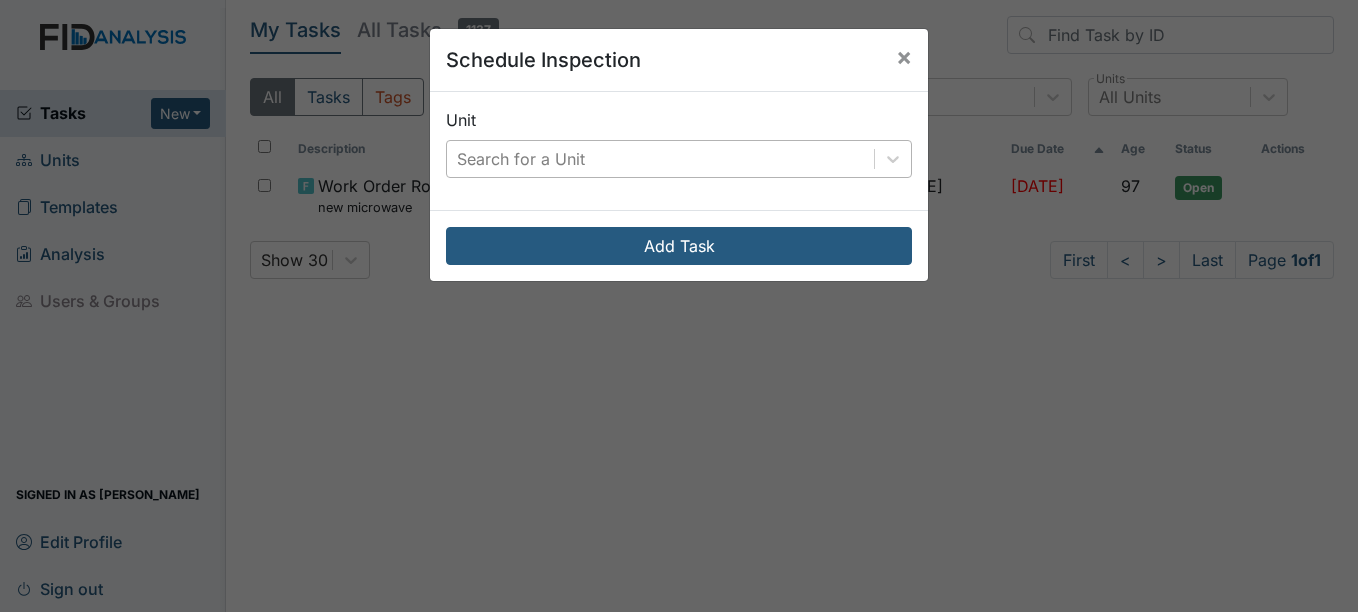 click on "Search for a Unit" at bounding box center (660, 159) 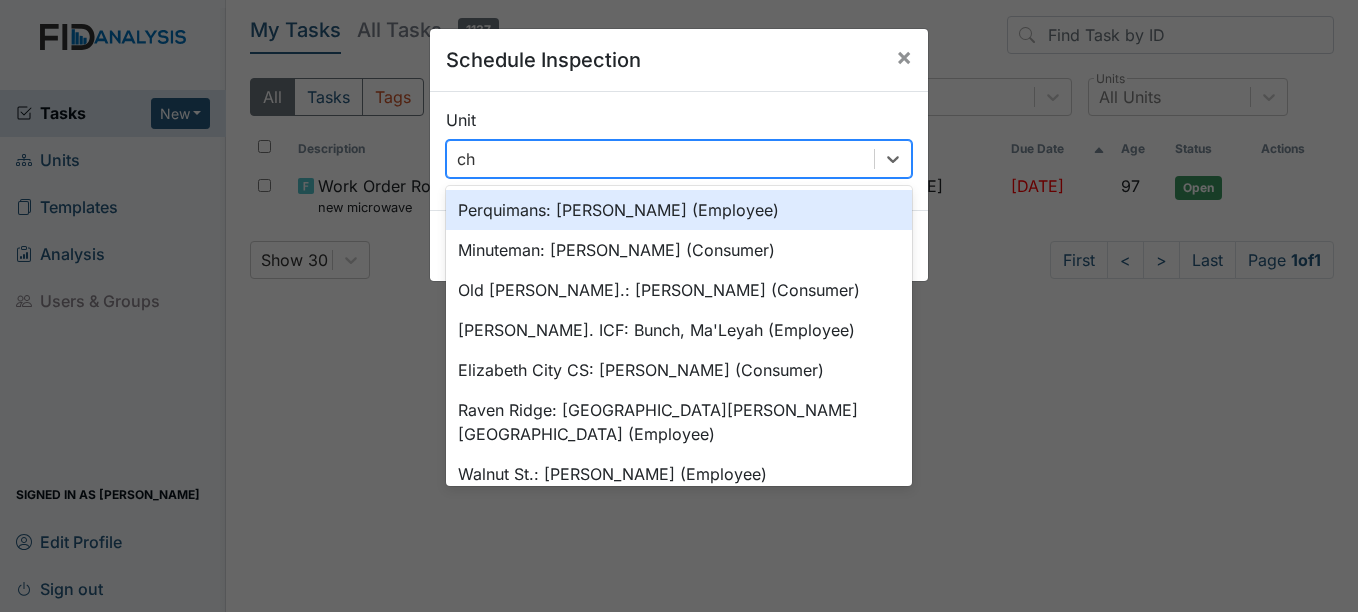 type on "cho" 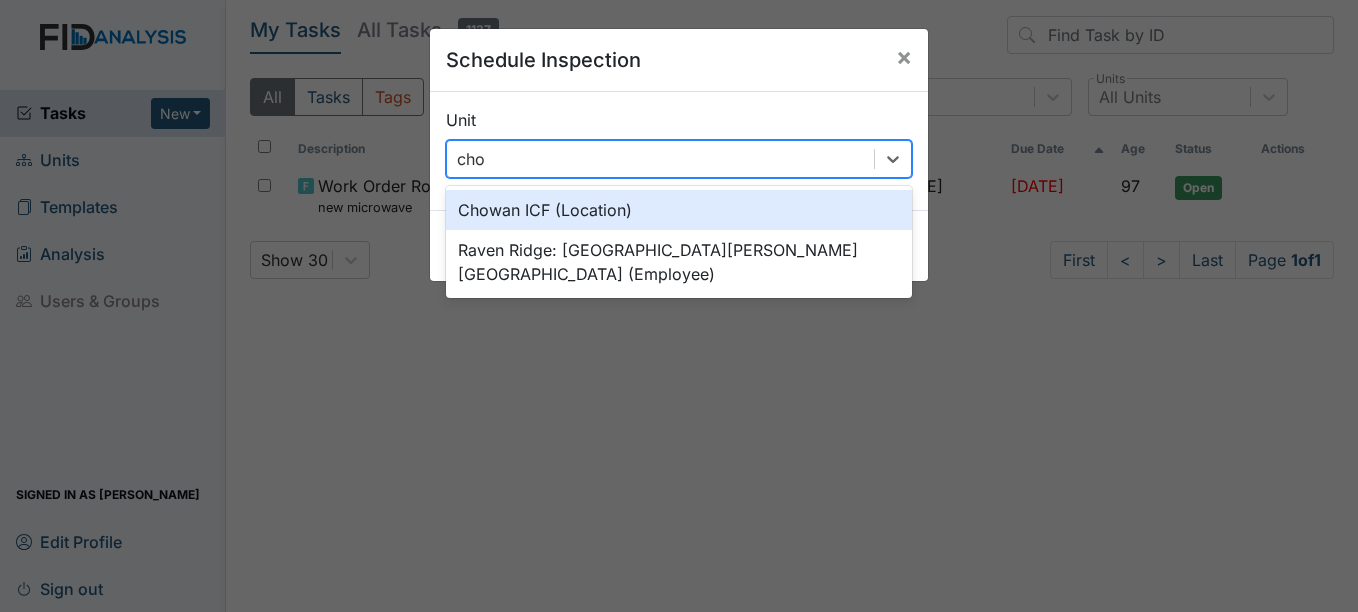 click on "Chowan ICF (Location)" at bounding box center (679, 210) 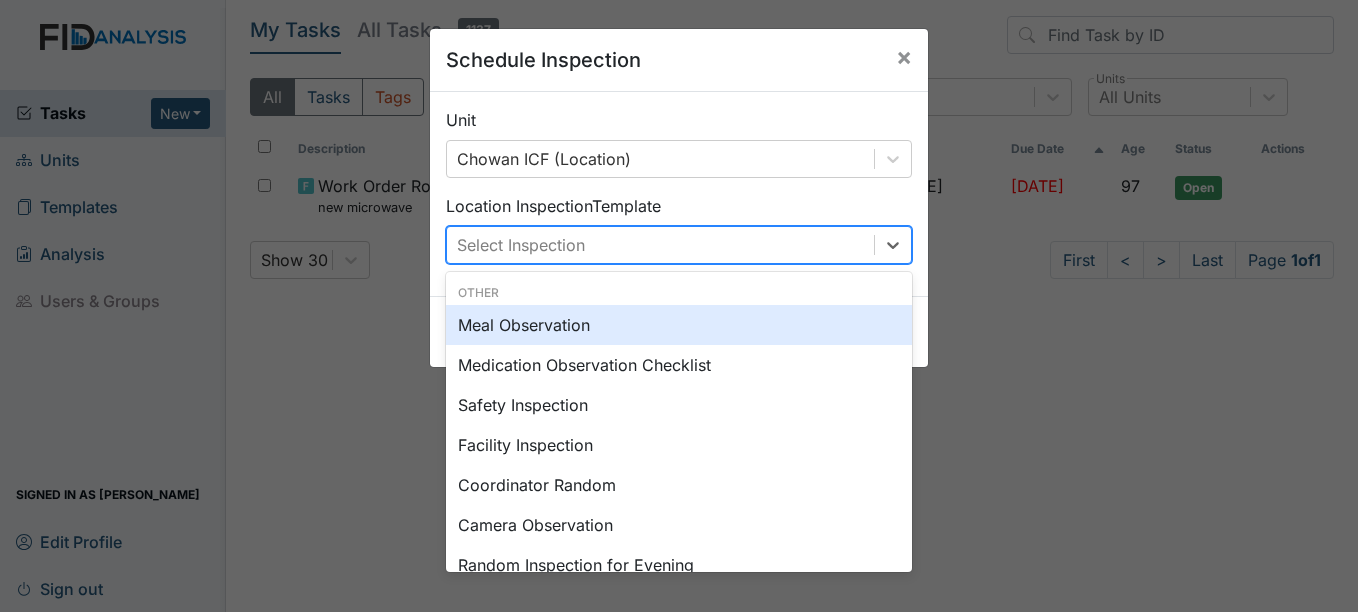 click on "Select Inspection" at bounding box center [660, 245] 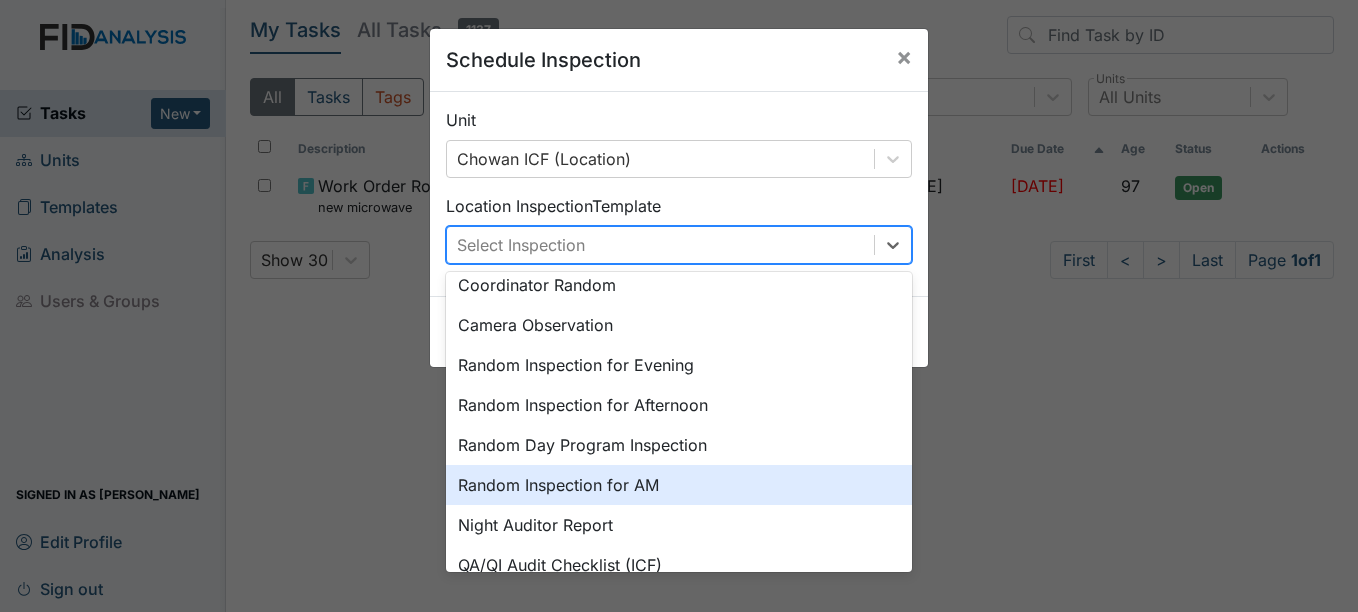 scroll, scrollTop: 345, scrollLeft: 0, axis: vertical 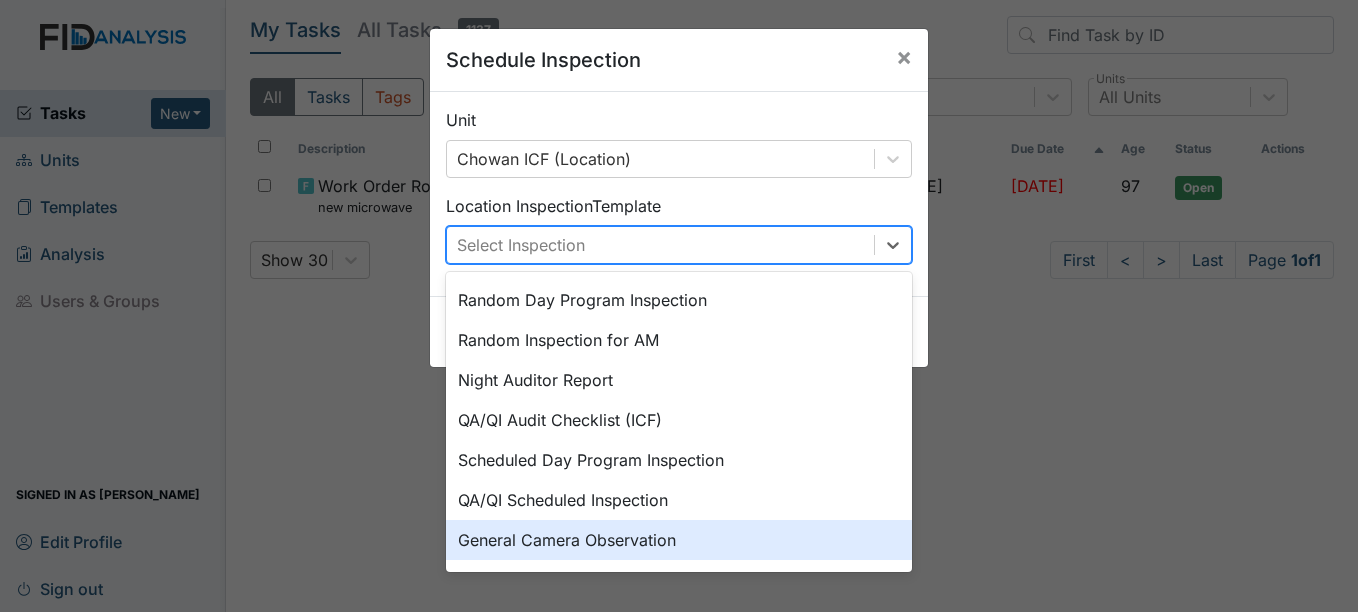 click on "General Camera Observation" at bounding box center (679, 540) 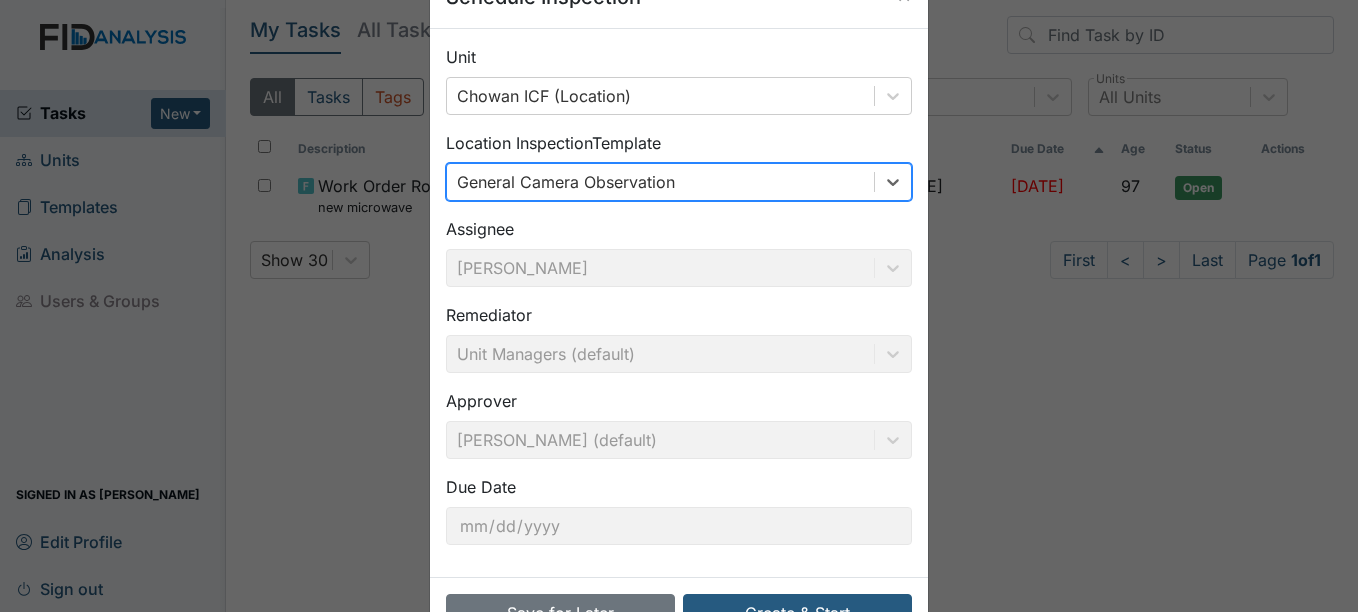 scroll, scrollTop: 128, scrollLeft: 0, axis: vertical 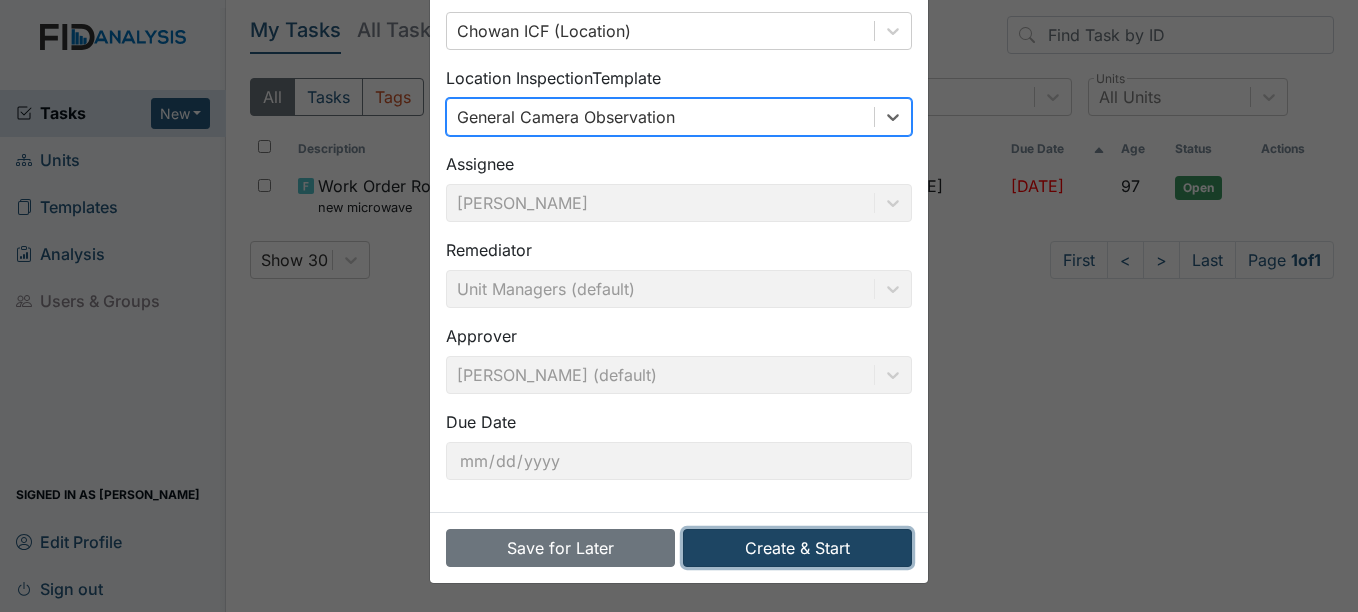 click on "Create & Start" at bounding box center (797, 548) 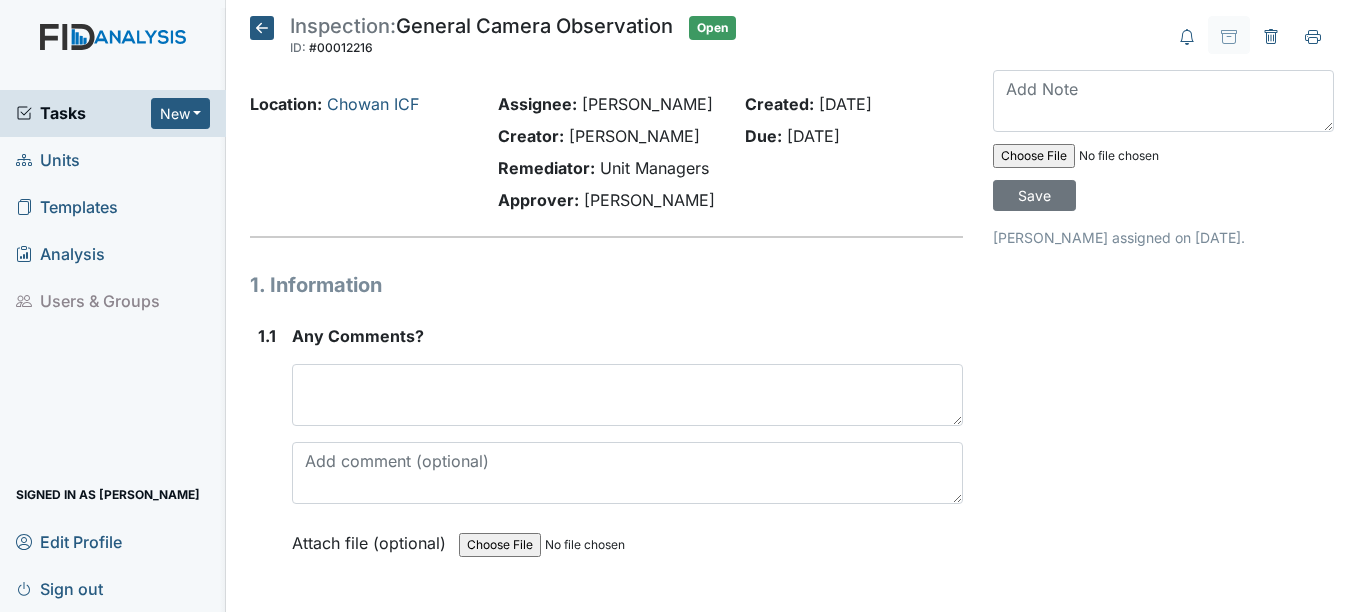 scroll, scrollTop: 0, scrollLeft: 0, axis: both 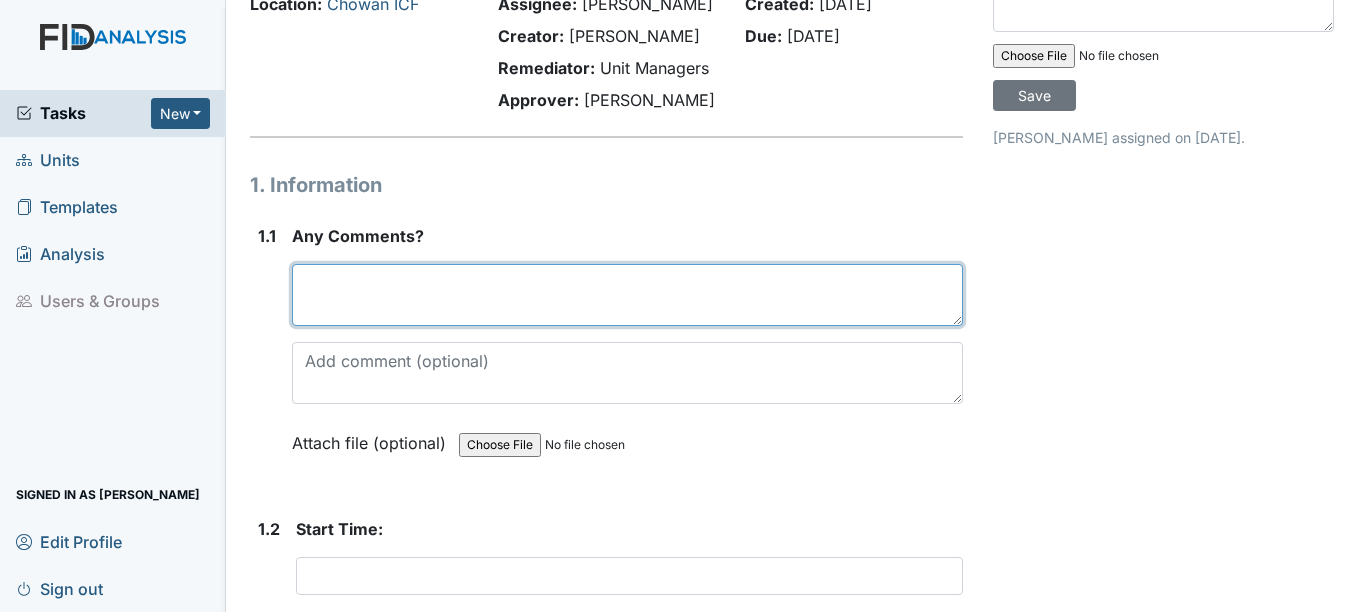 click at bounding box center (627, 295) 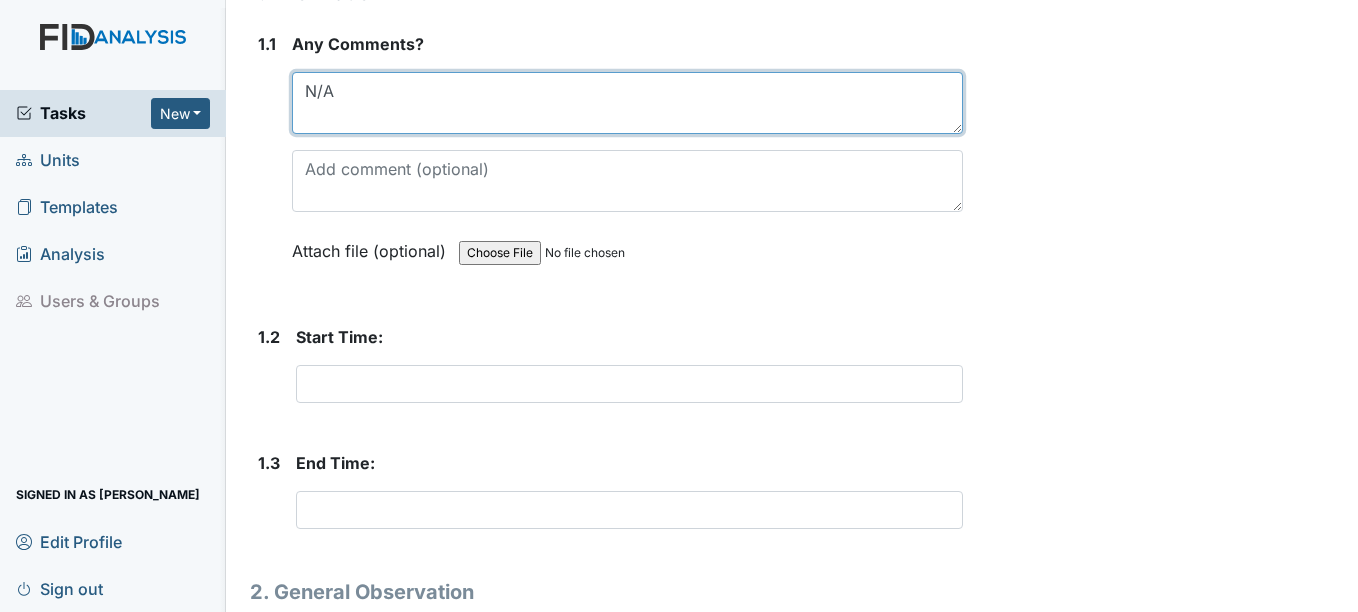 scroll, scrollTop: 300, scrollLeft: 0, axis: vertical 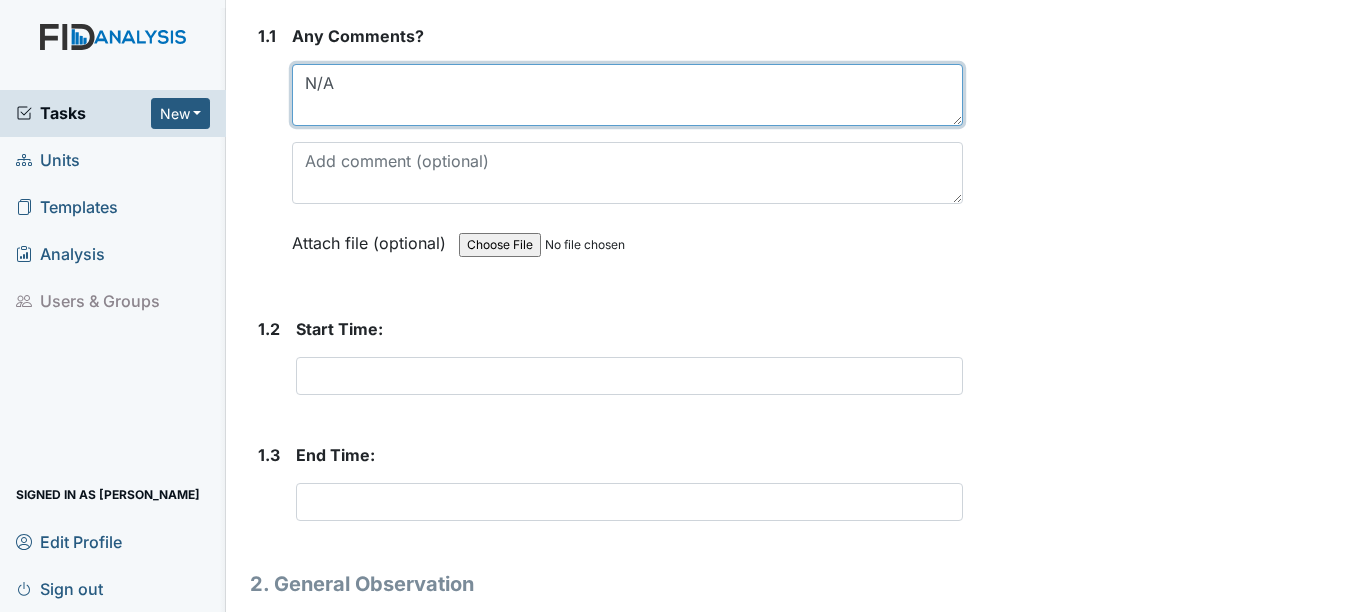type on "N/A" 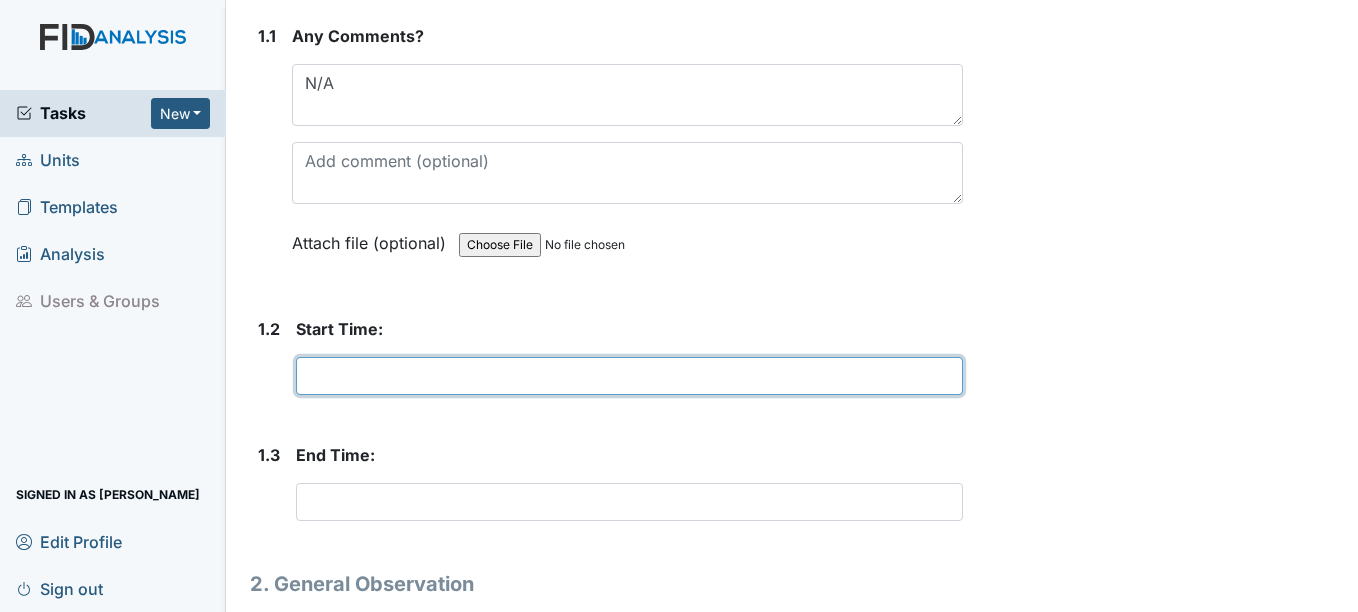 click at bounding box center [629, 376] 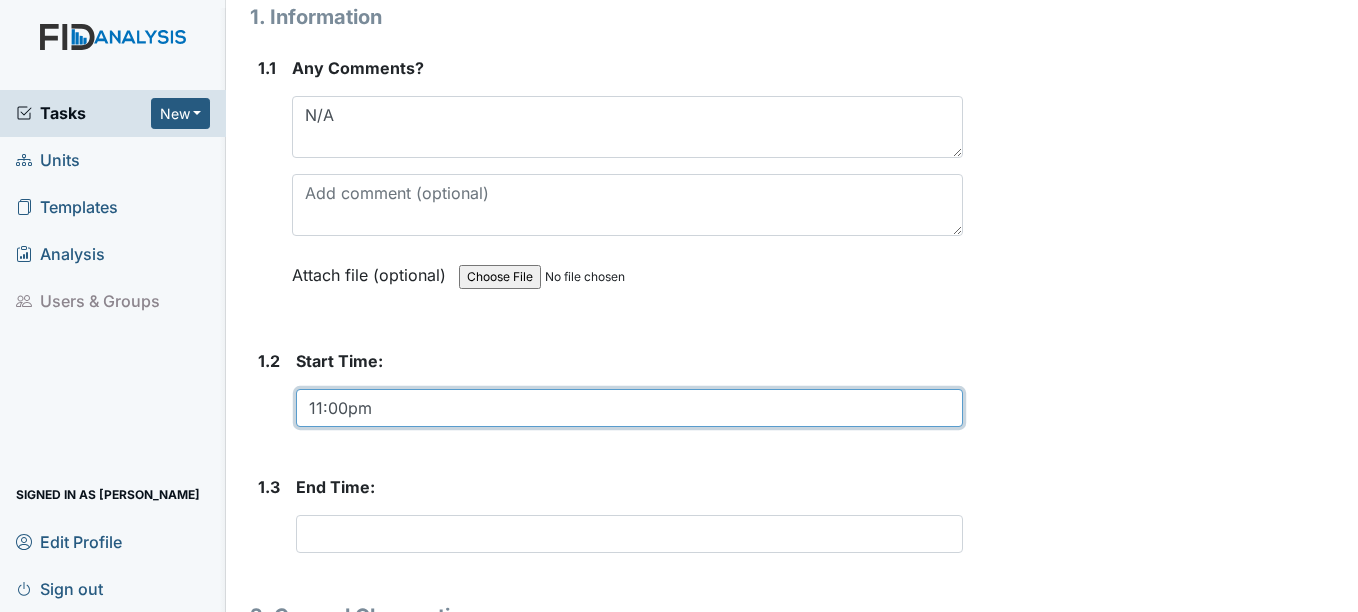 scroll, scrollTop: 400, scrollLeft: 0, axis: vertical 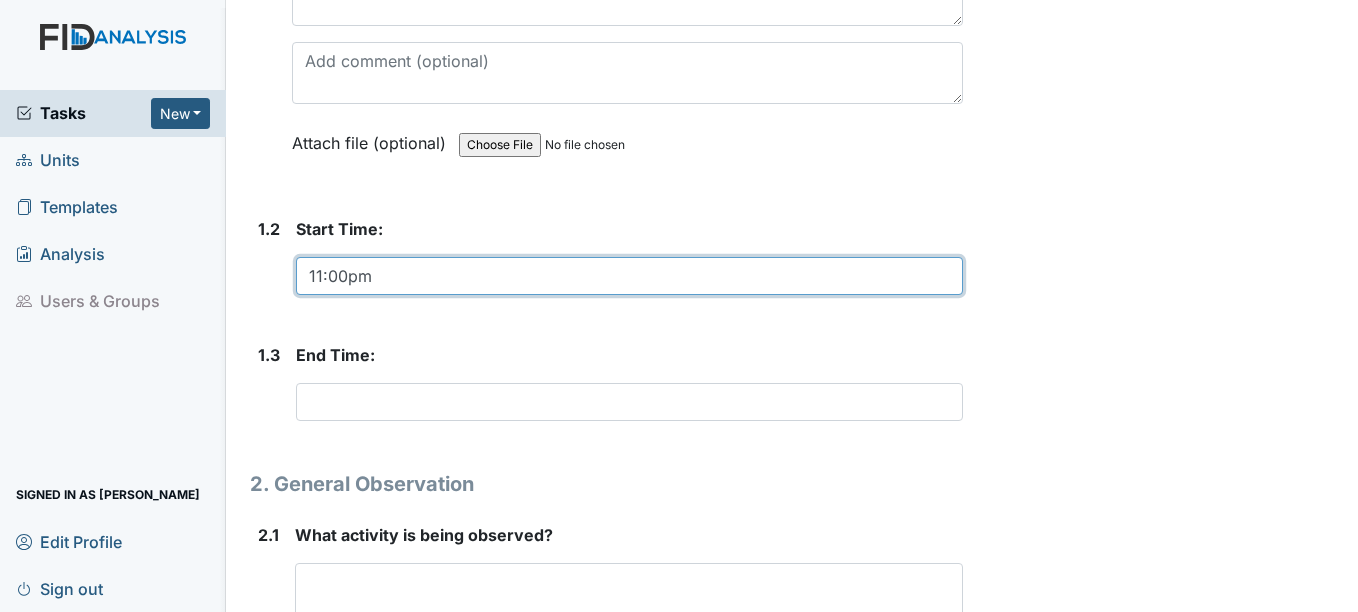 type on "11:00pm" 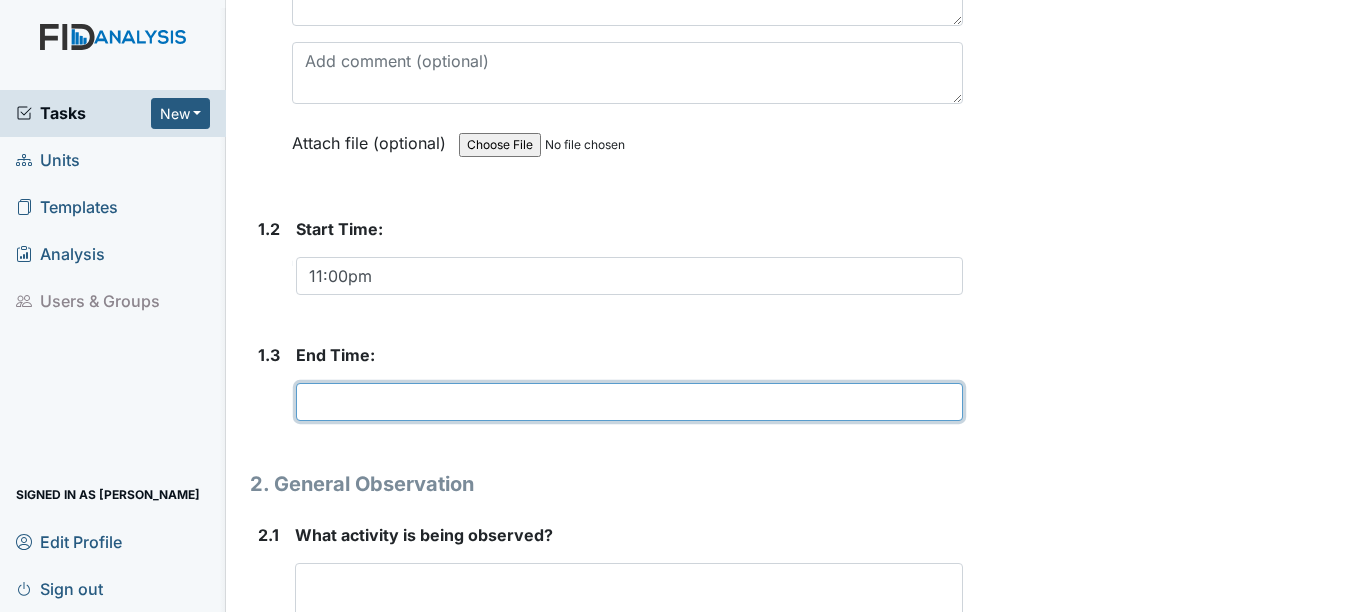 click at bounding box center (629, 402) 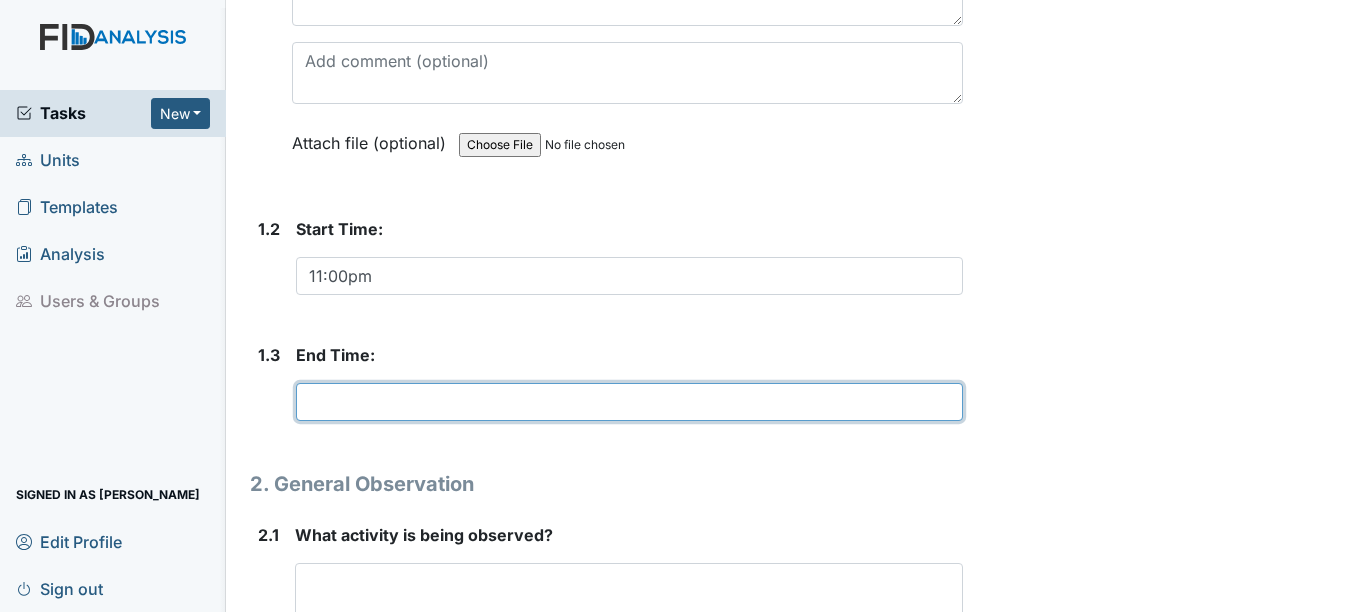 type on "1" 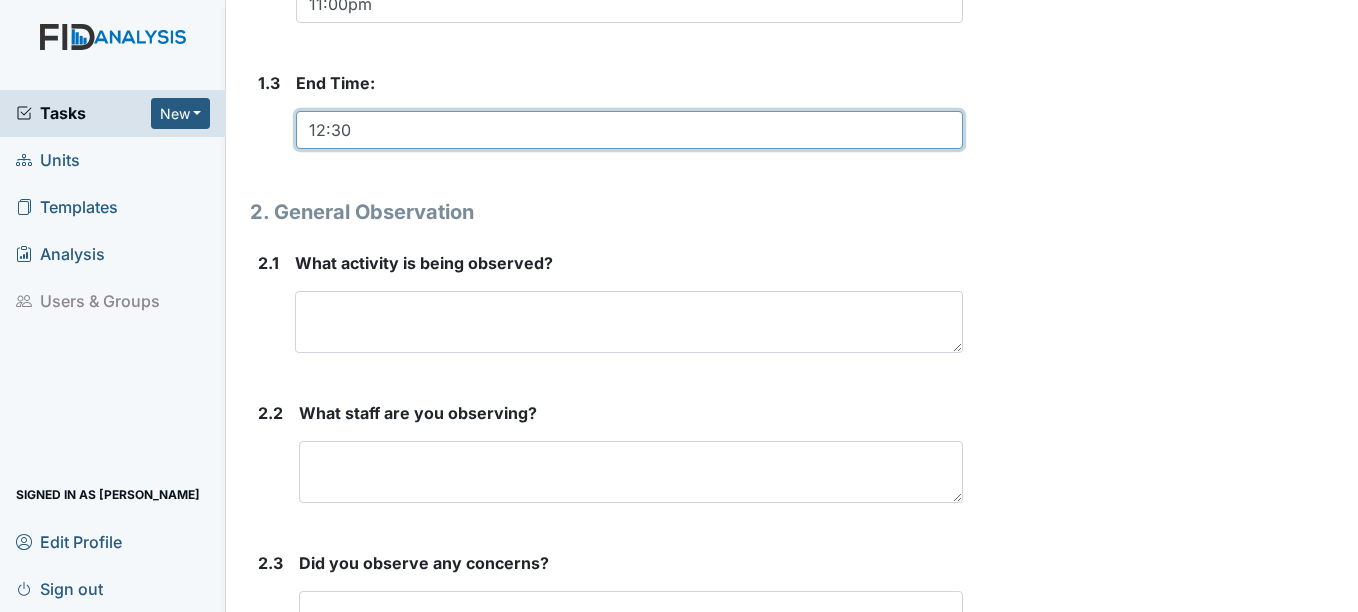 scroll, scrollTop: 700, scrollLeft: 0, axis: vertical 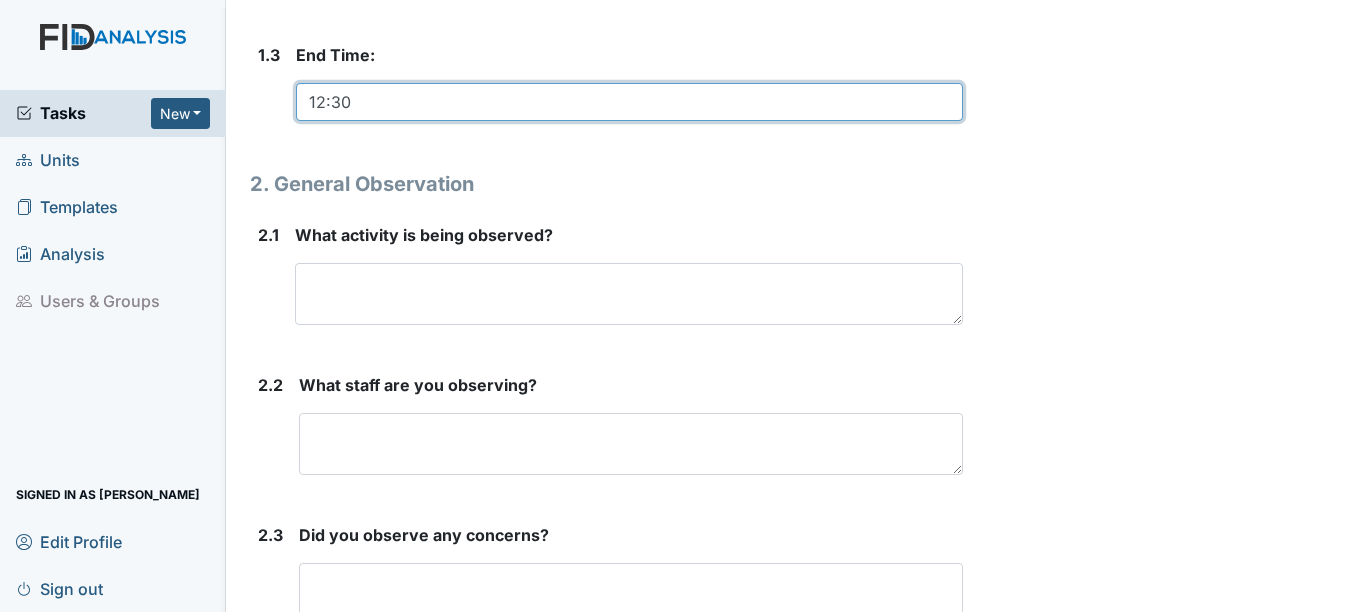 type on "12:30" 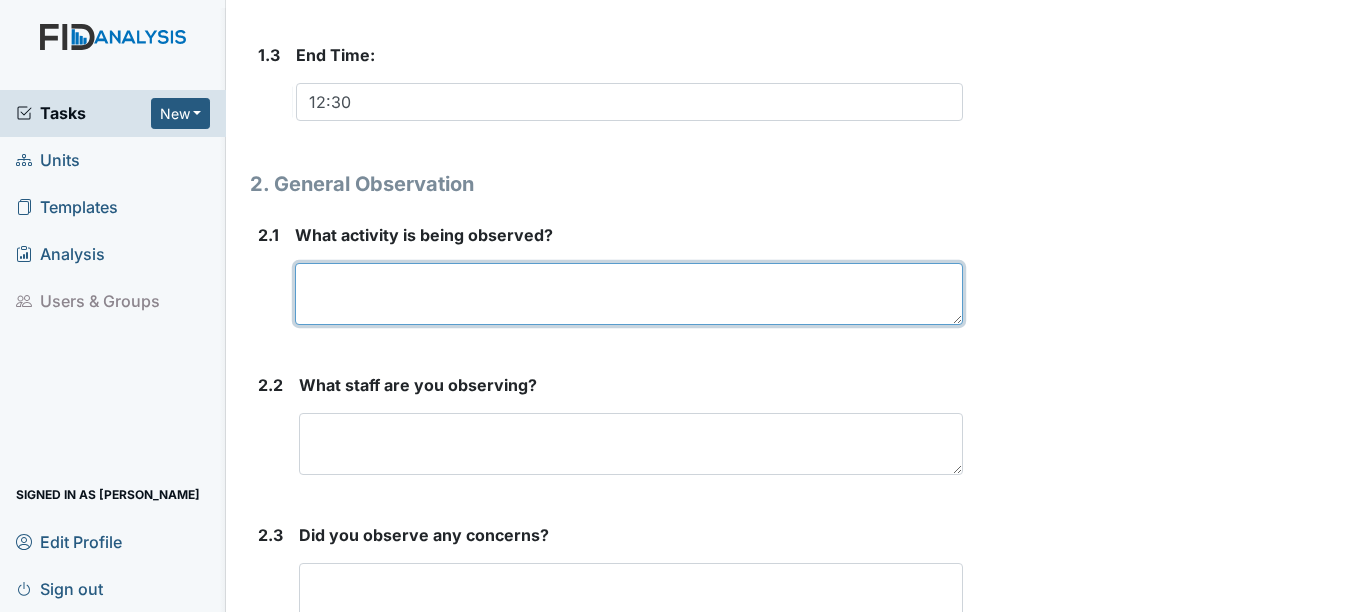 click at bounding box center [628, 294] 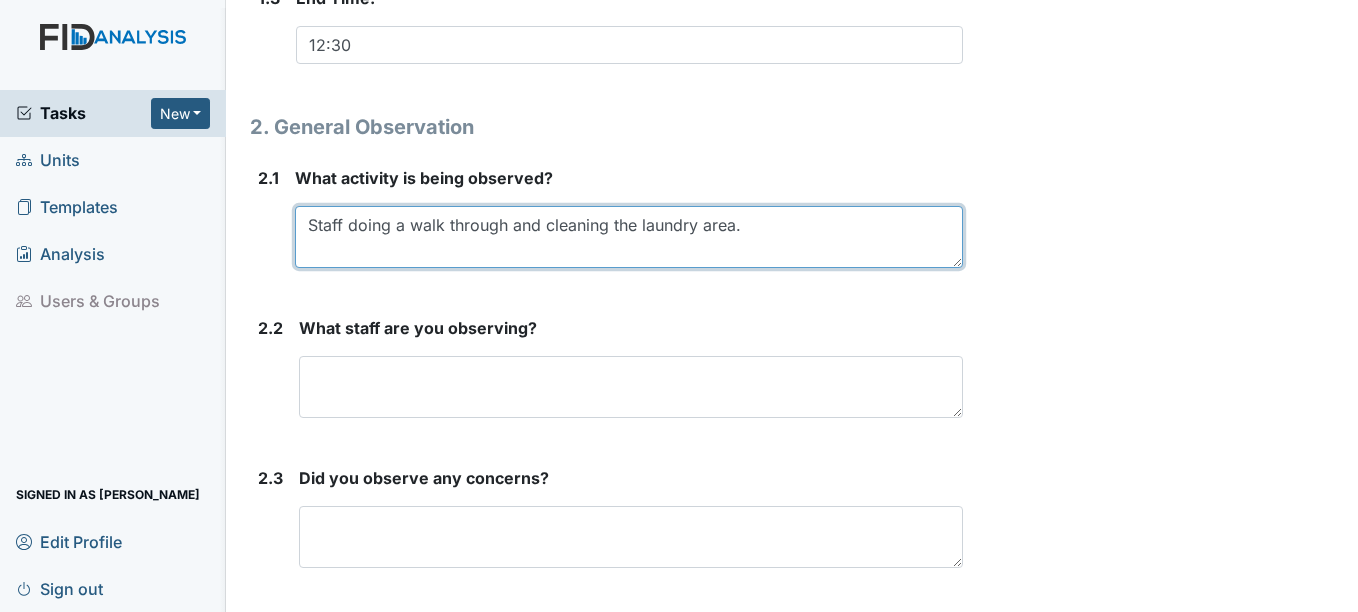 scroll, scrollTop: 815, scrollLeft: 0, axis: vertical 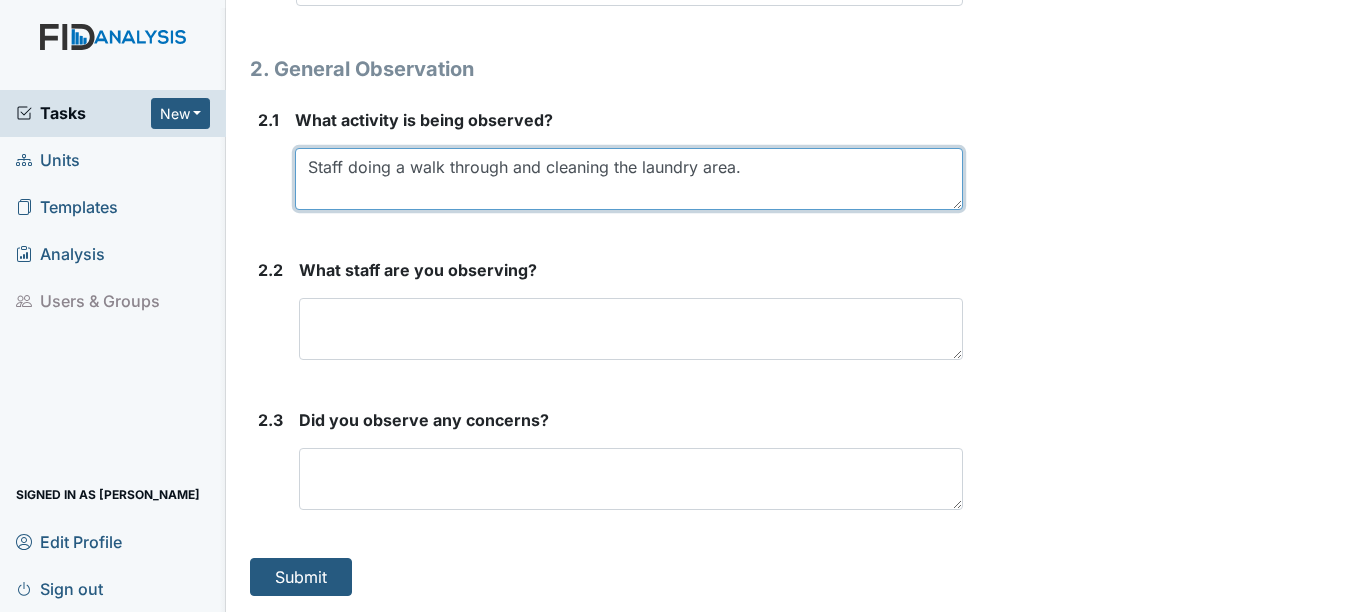 type on "Staff doing a walk through and cleaning the laundry area." 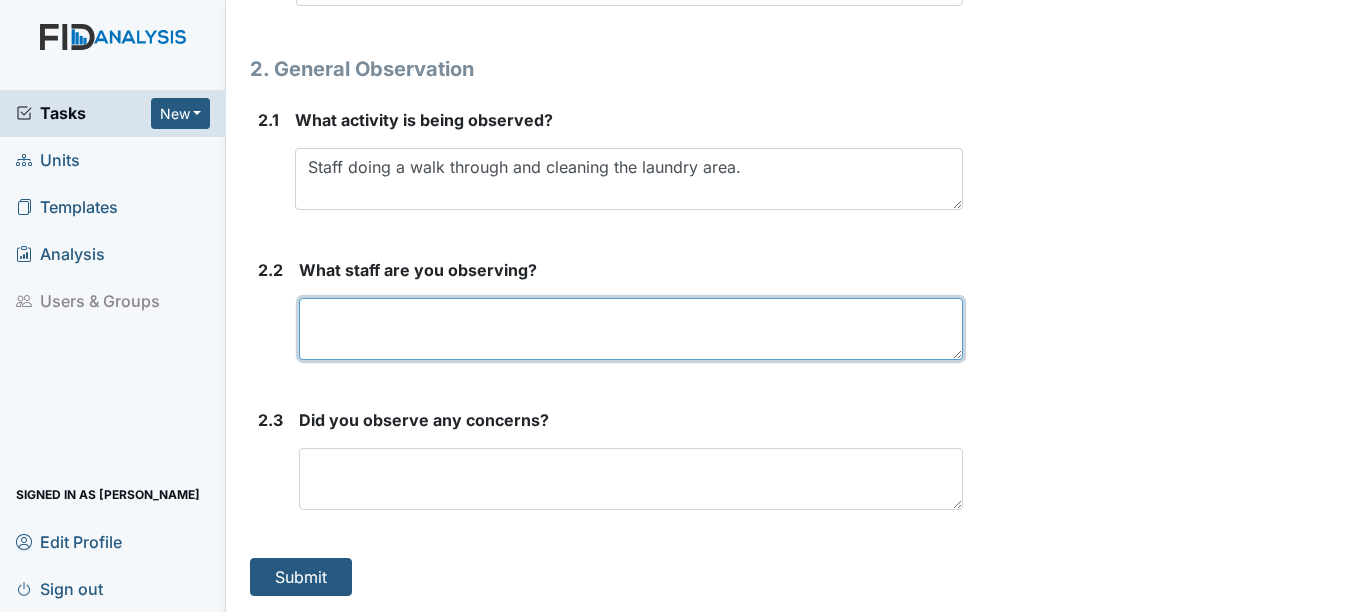 click at bounding box center [630, 329] 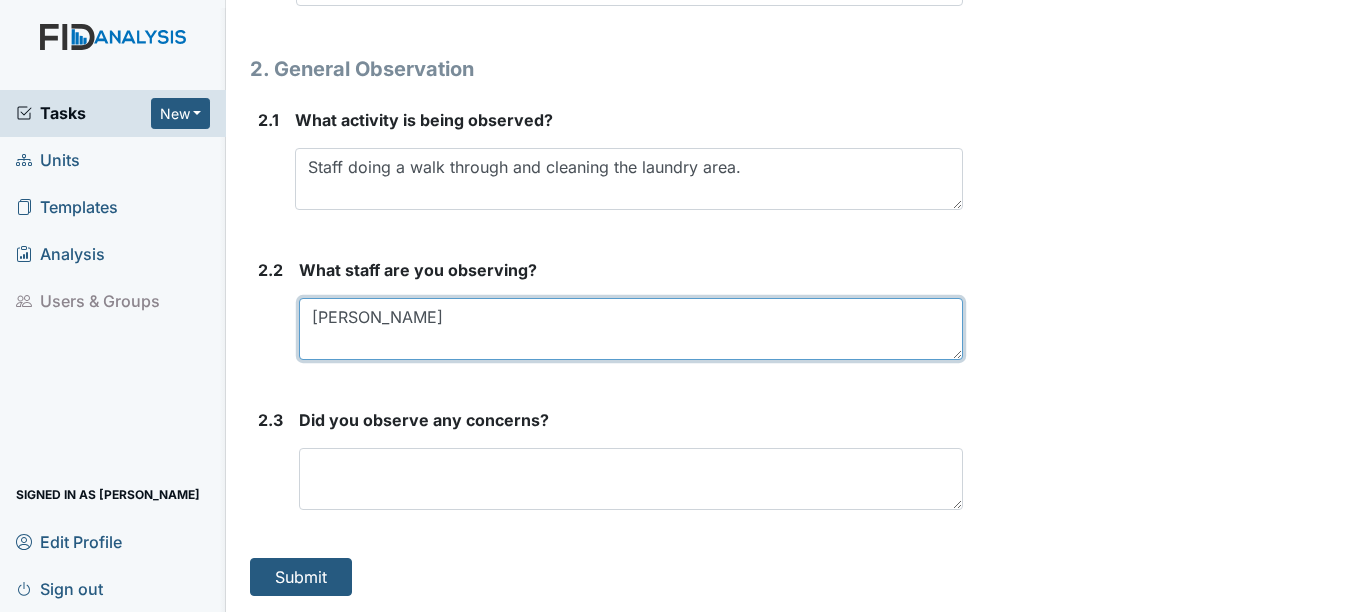 type on "Briana" 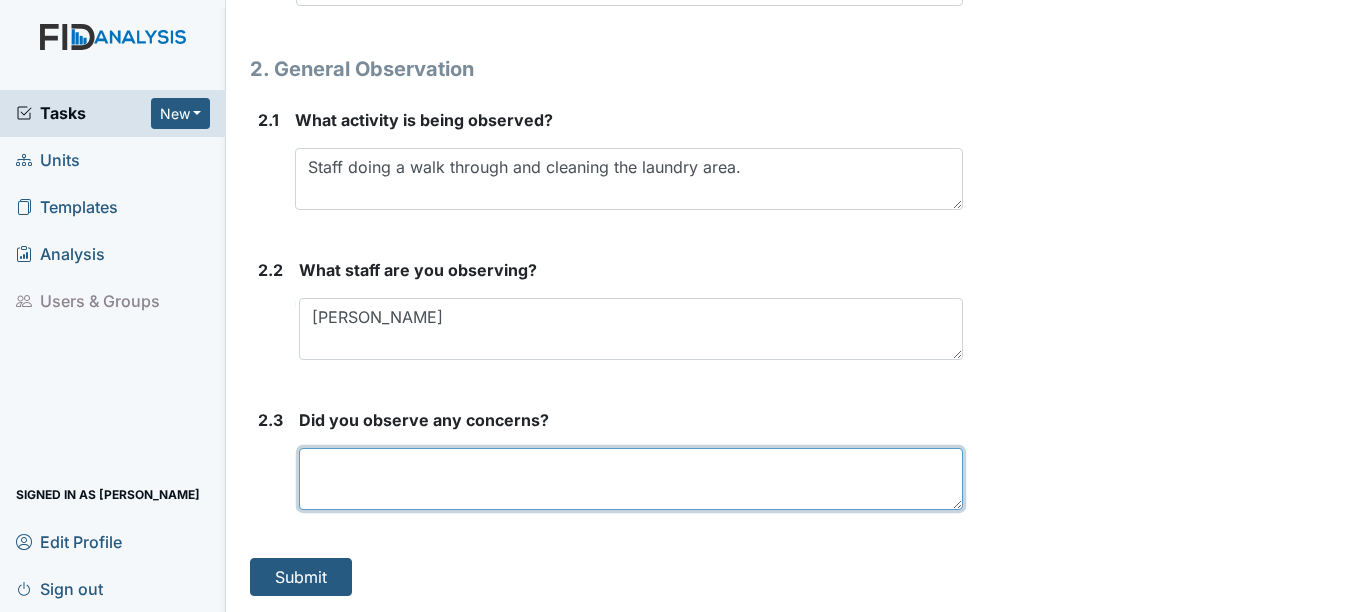 click at bounding box center [630, 479] 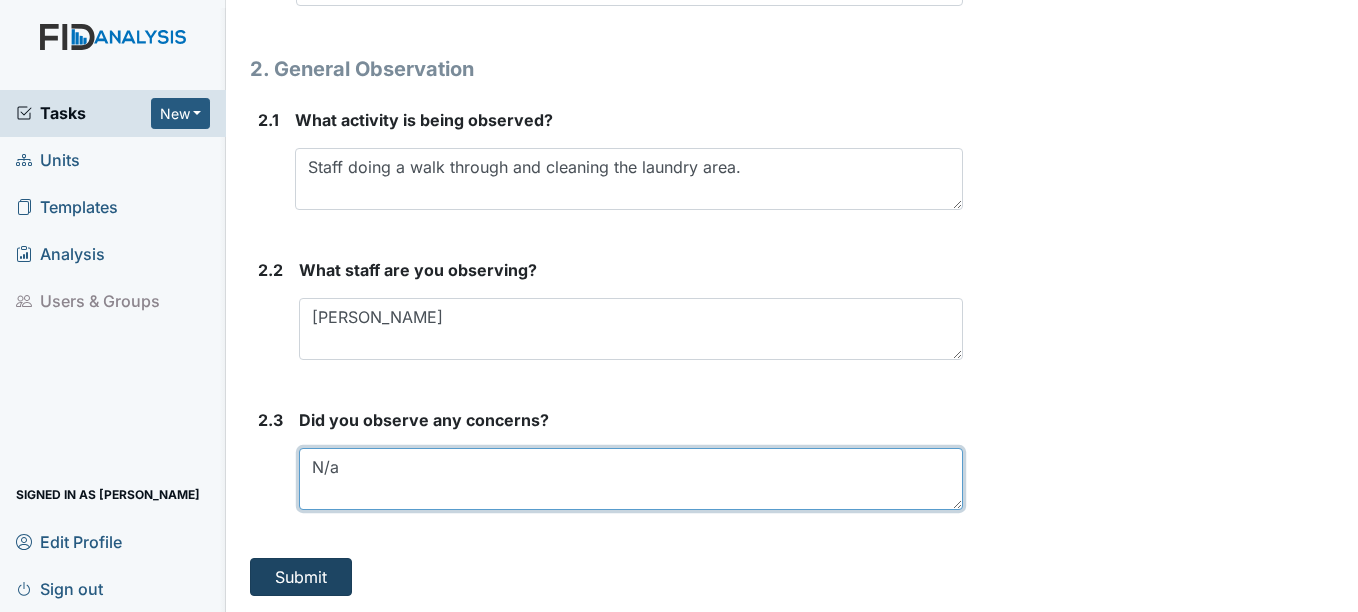 type on "N/a" 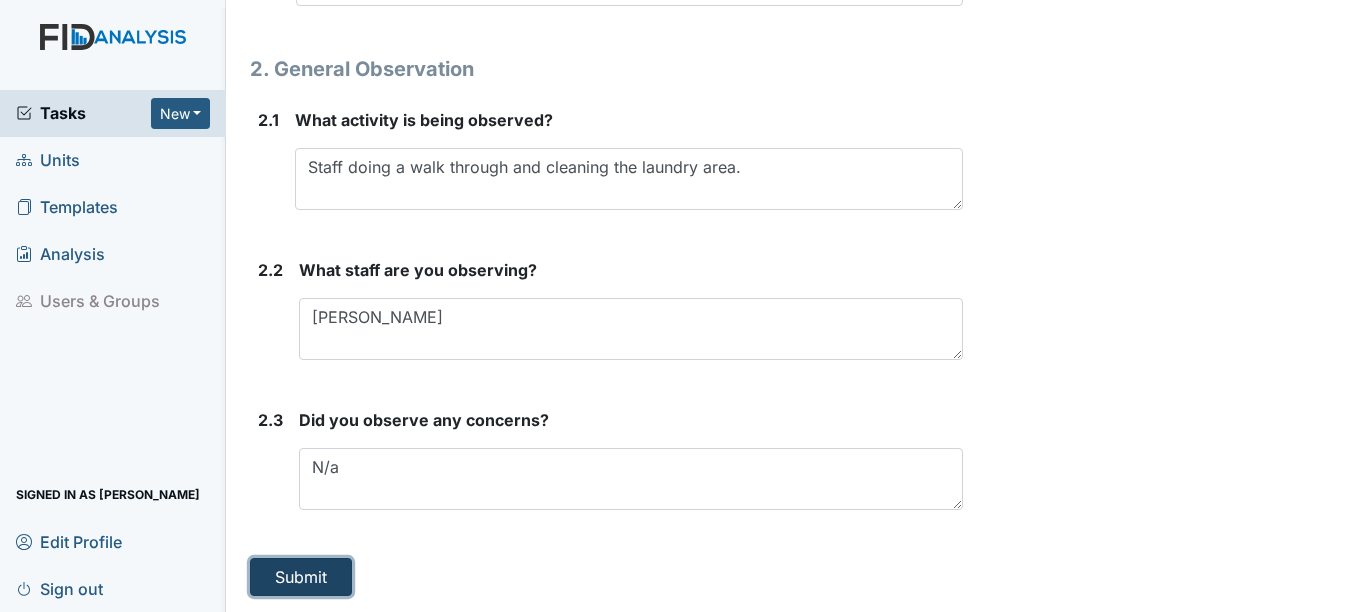 click on "Submit" at bounding box center [301, 577] 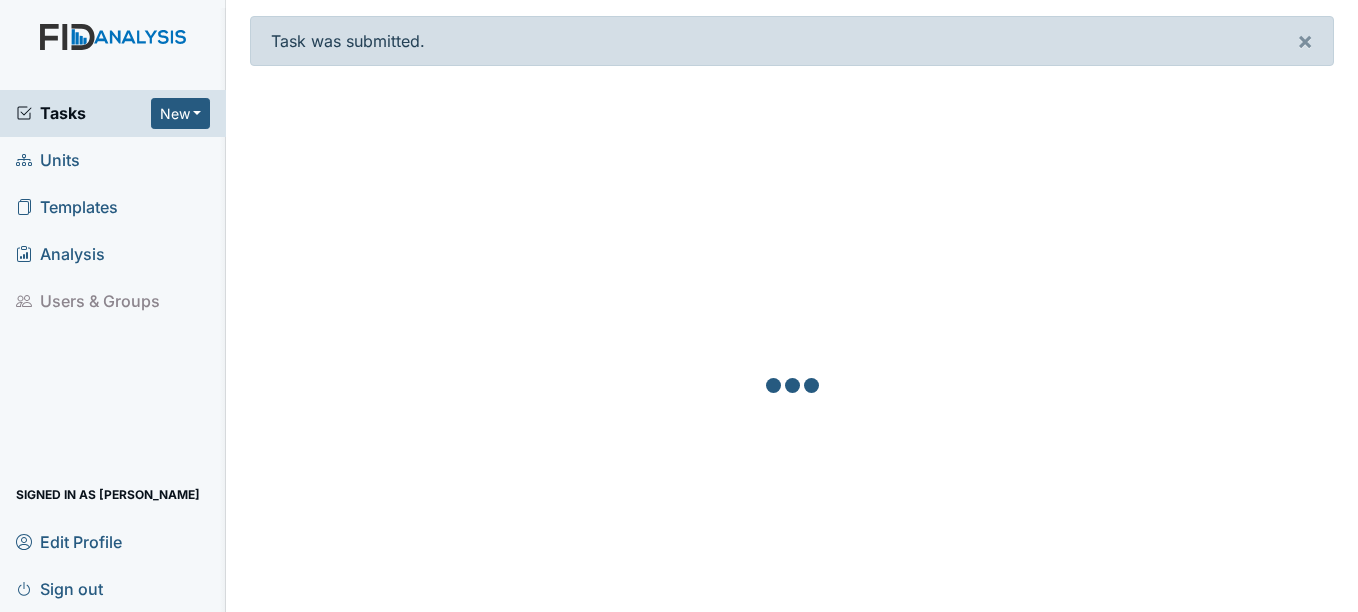 scroll, scrollTop: 0, scrollLeft: 0, axis: both 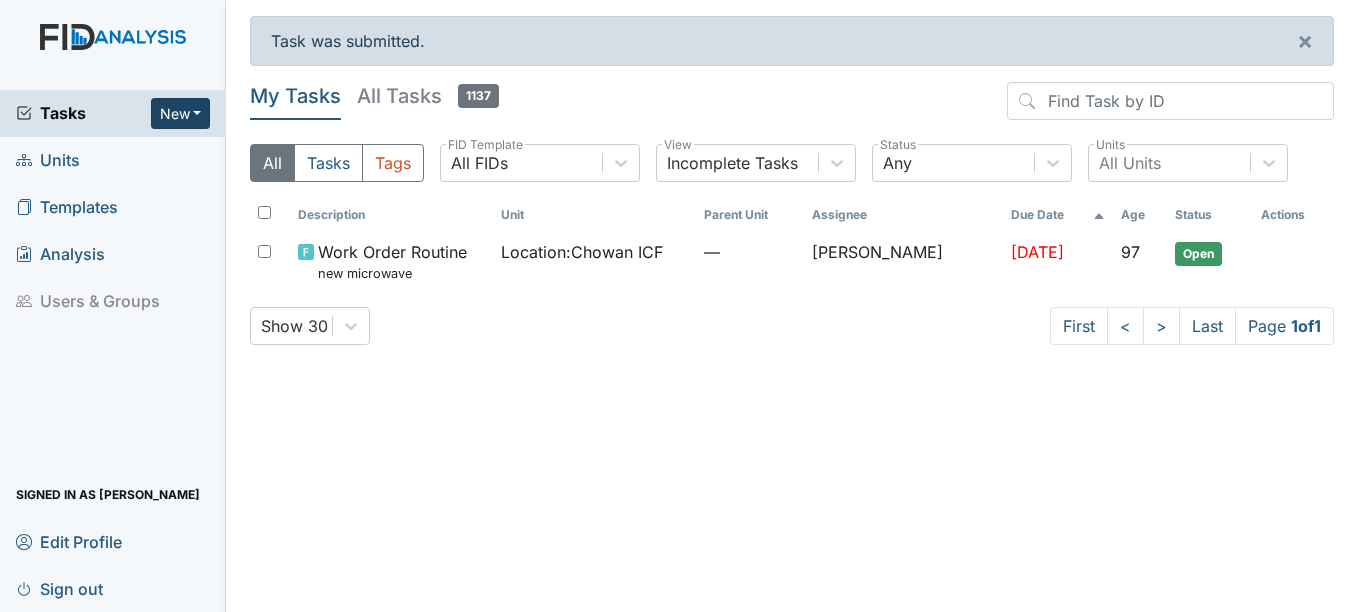 click on "New" at bounding box center (181, 113) 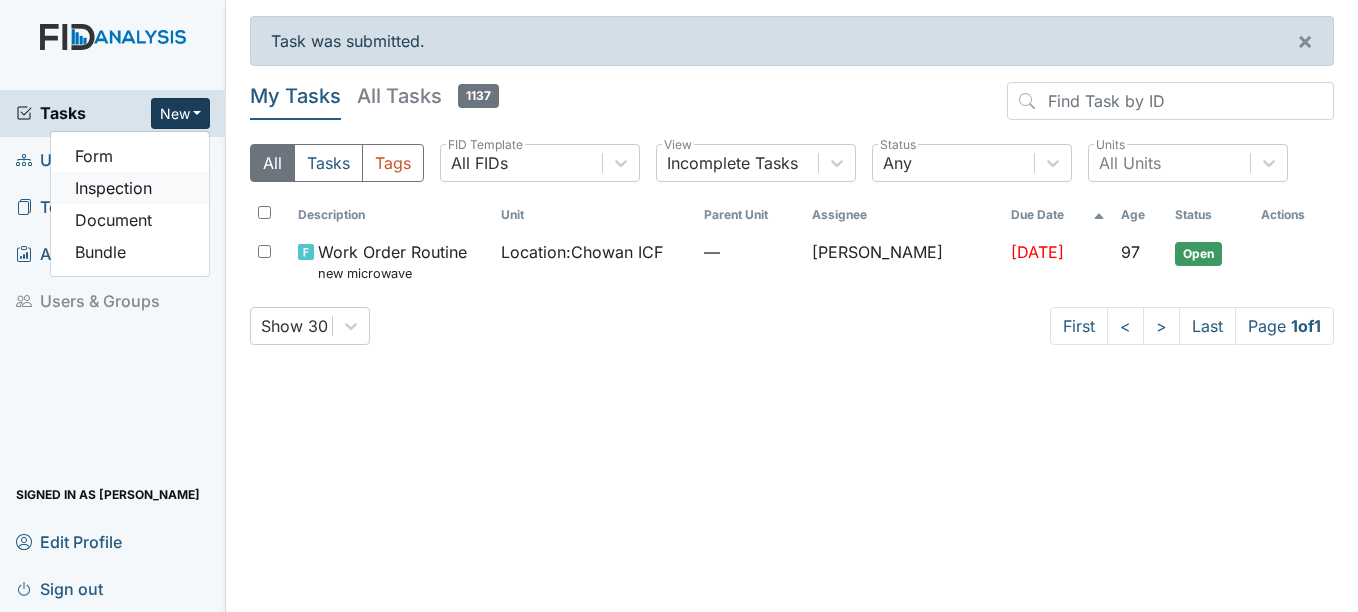 click on "Inspection" at bounding box center [130, 188] 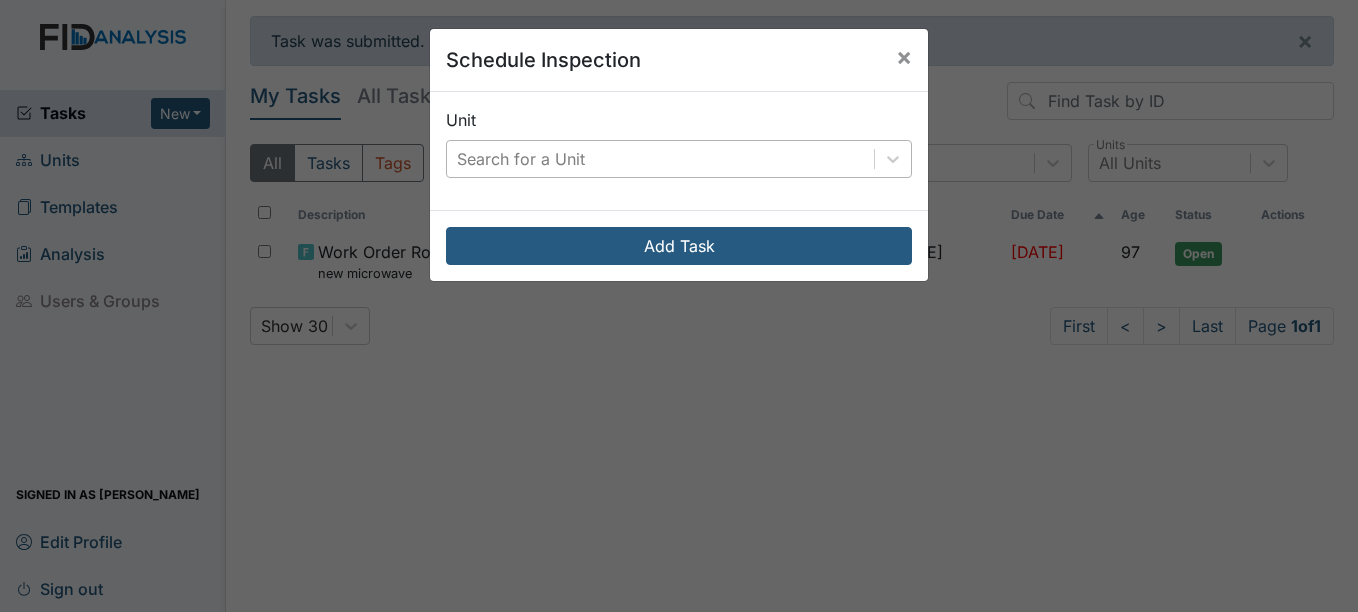 click on "Search for a Unit" at bounding box center (660, 159) 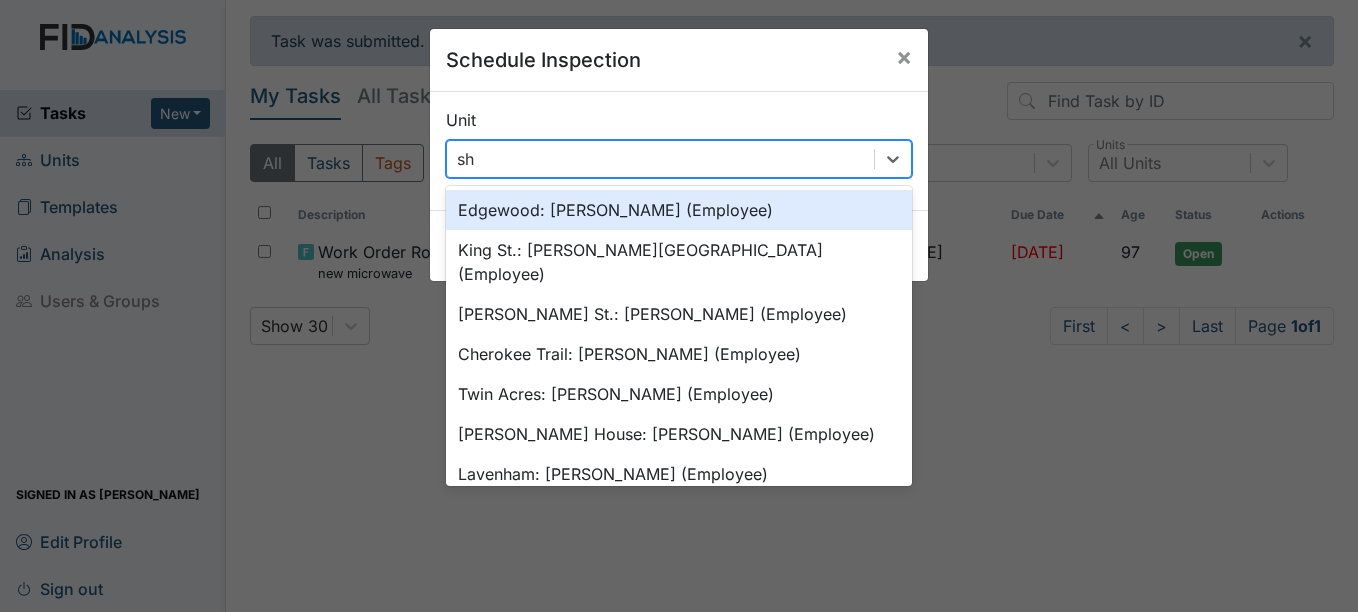 type on "s" 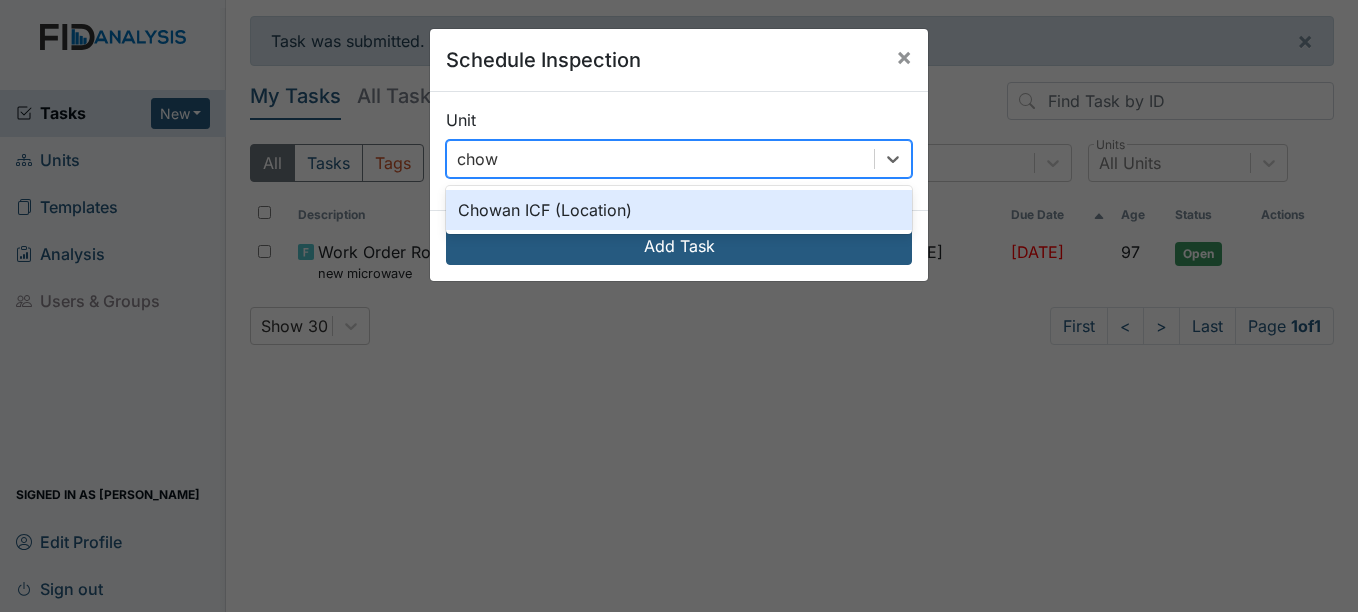 type on "chowa" 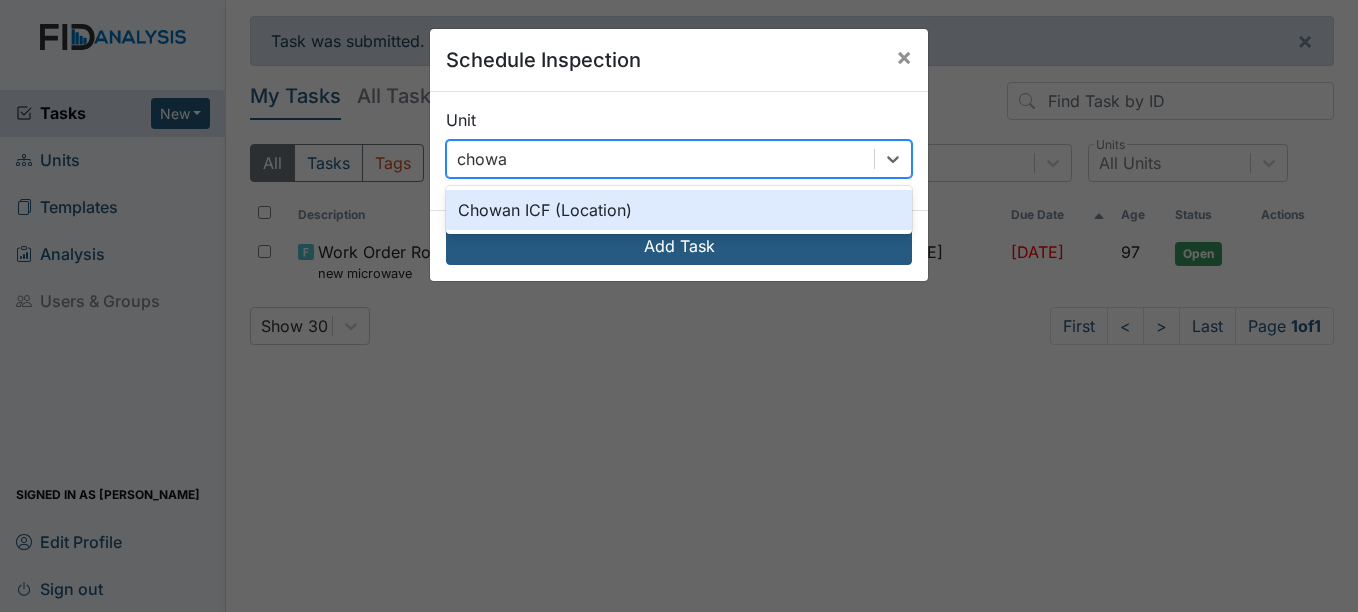 click on "Chowan ICF (Location)" at bounding box center [679, 210] 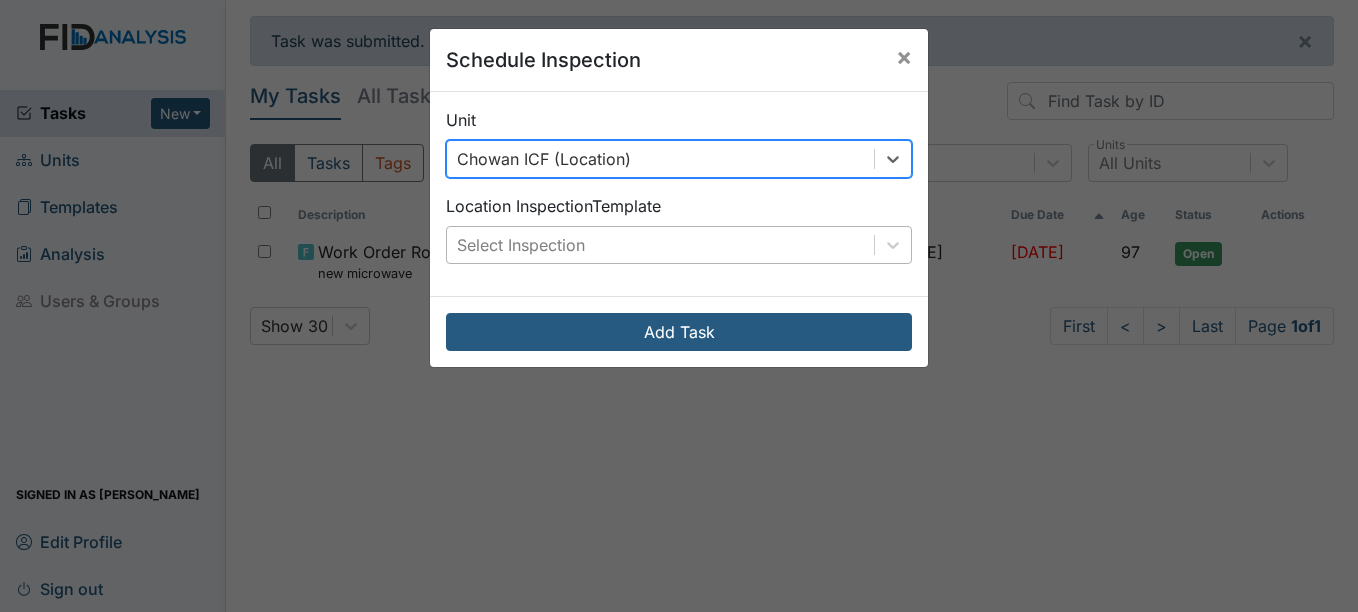 click on "Select Inspection" at bounding box center [660, 245] 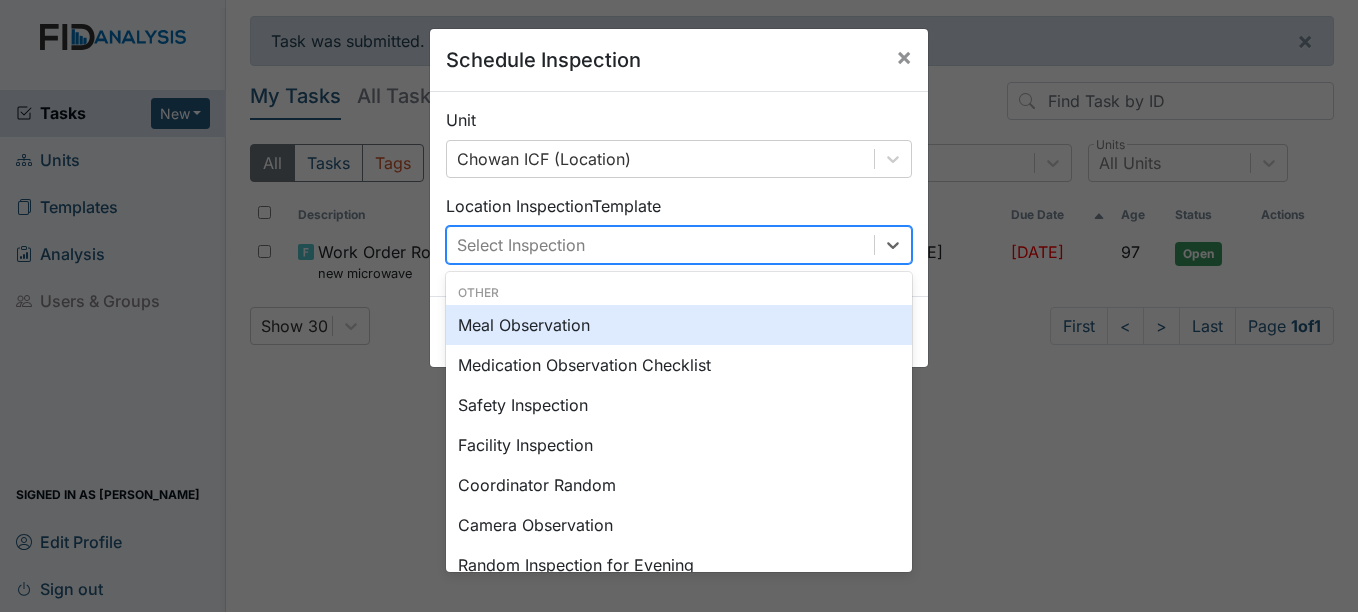 click on "Meal Observation" at bounding box center [679, 325] 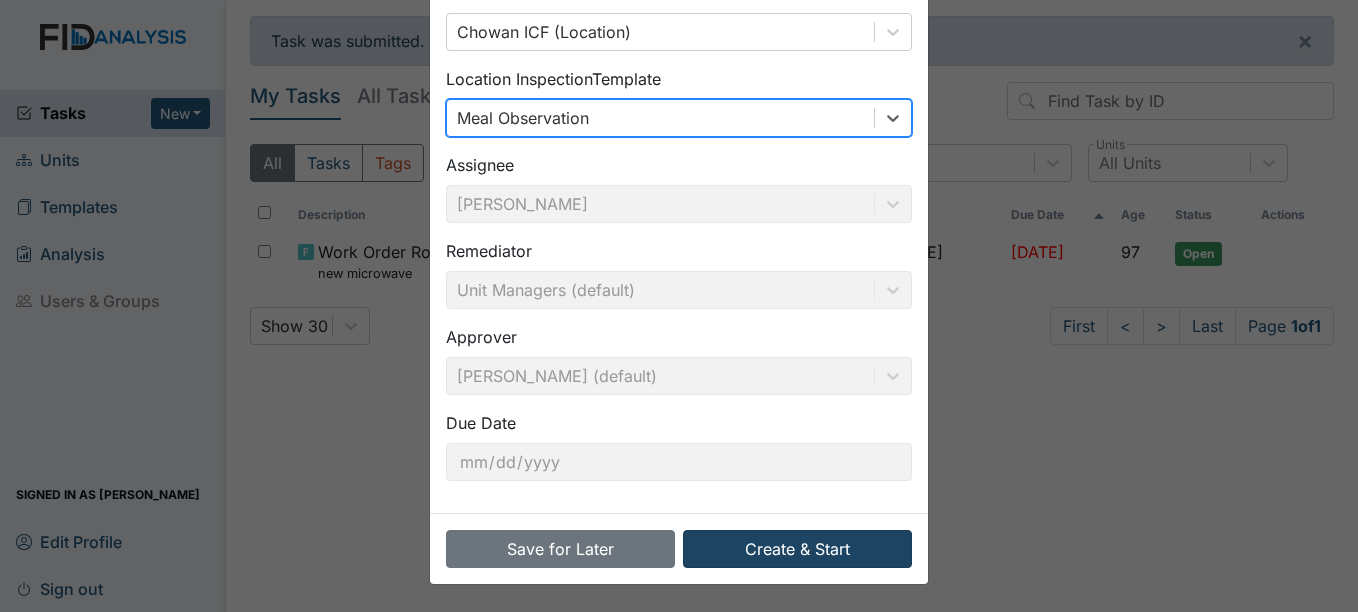 scroll, scrollTop: 128, scrollLeft: 0, axis: vertical 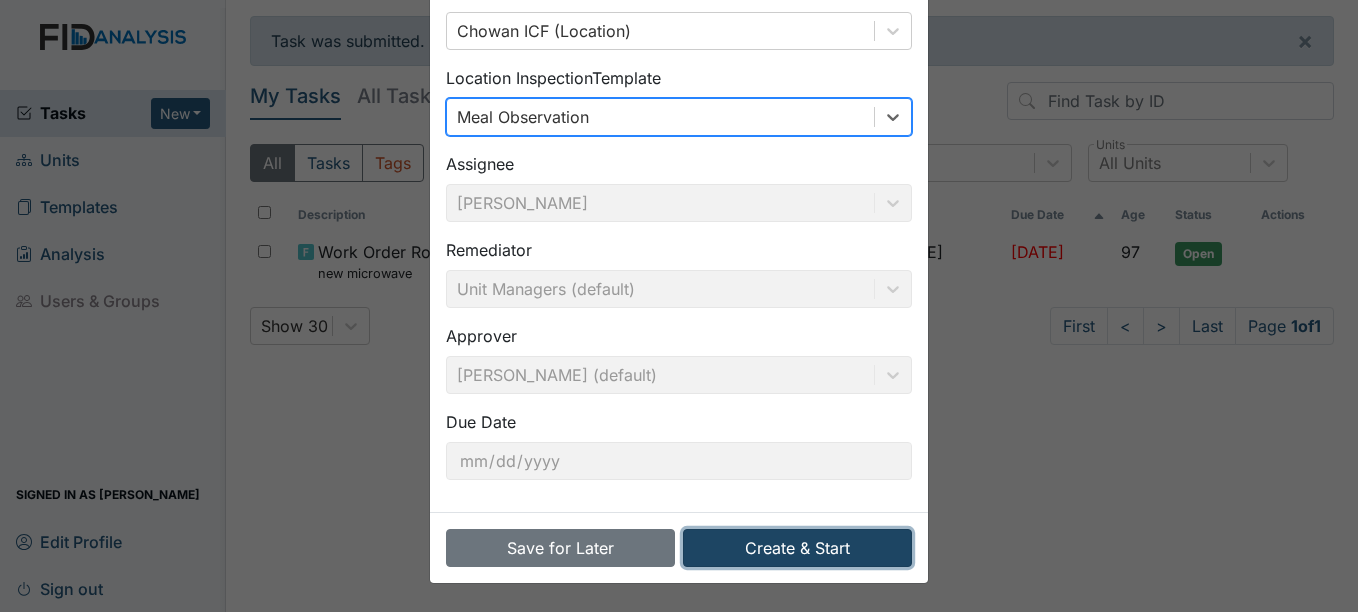 click on "Create & Start" at bounding box center [797, 548] 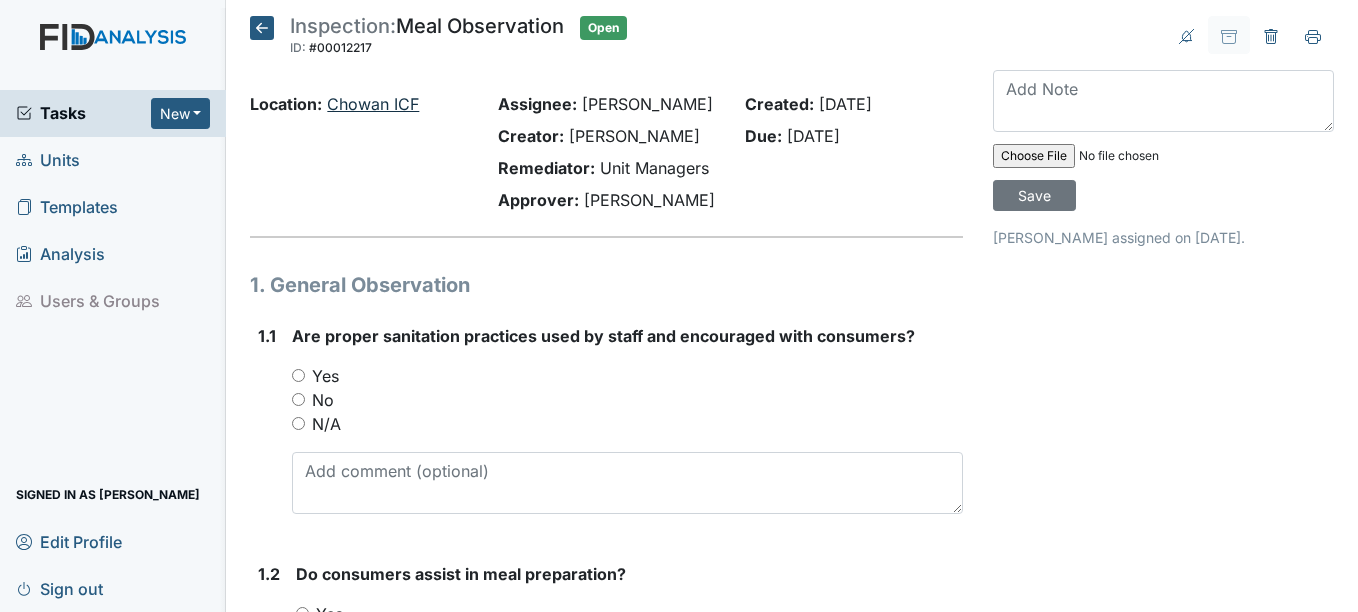 scroll, scrollTop: 0, scrollLeft: 0, axis: both 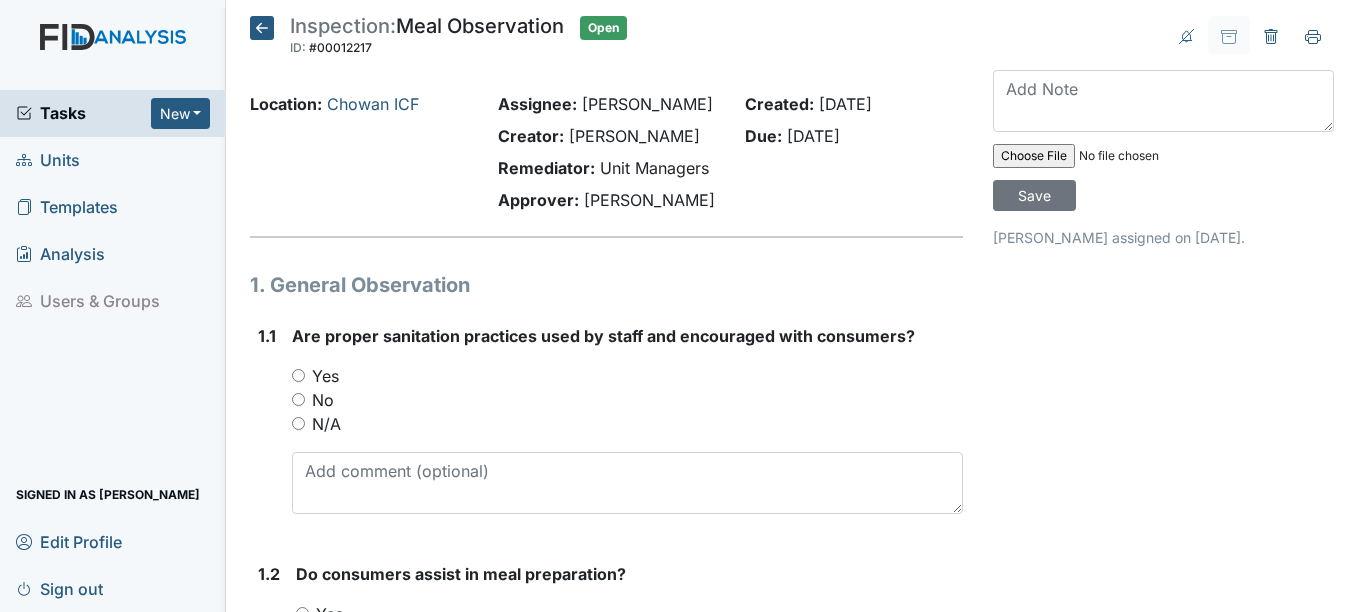 click on "Yes" at bounding box center [325, 376] 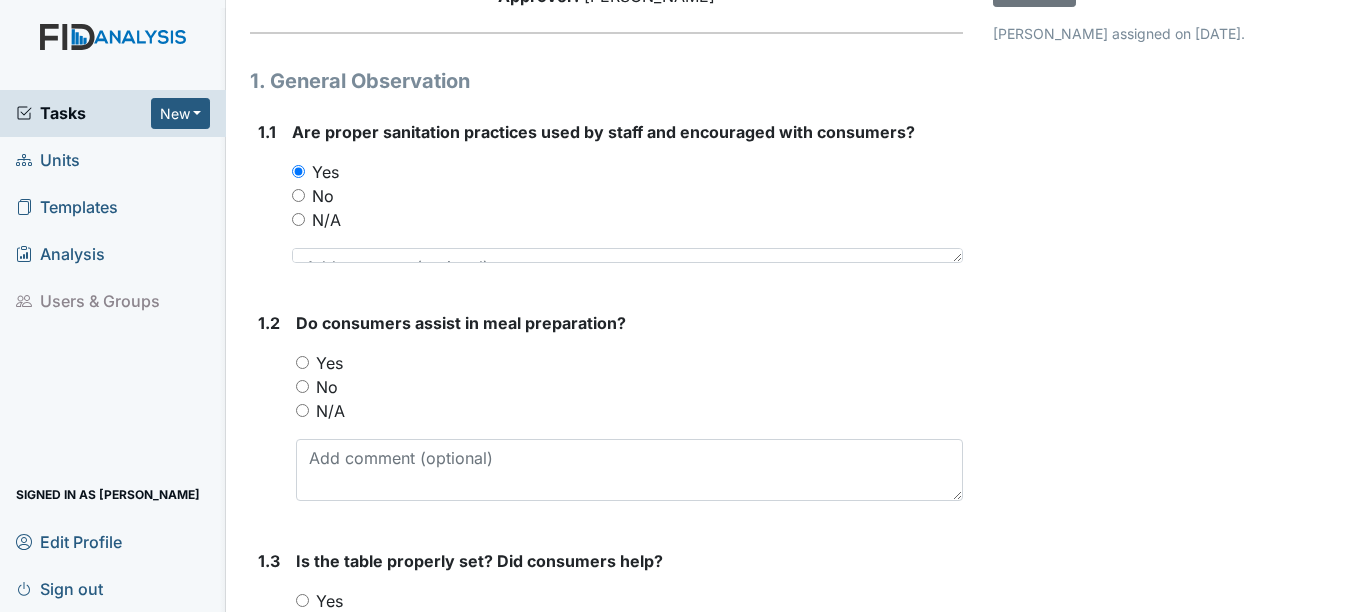 scroll, scrollTop: 219, scrollLeft: 0, axis: vertical 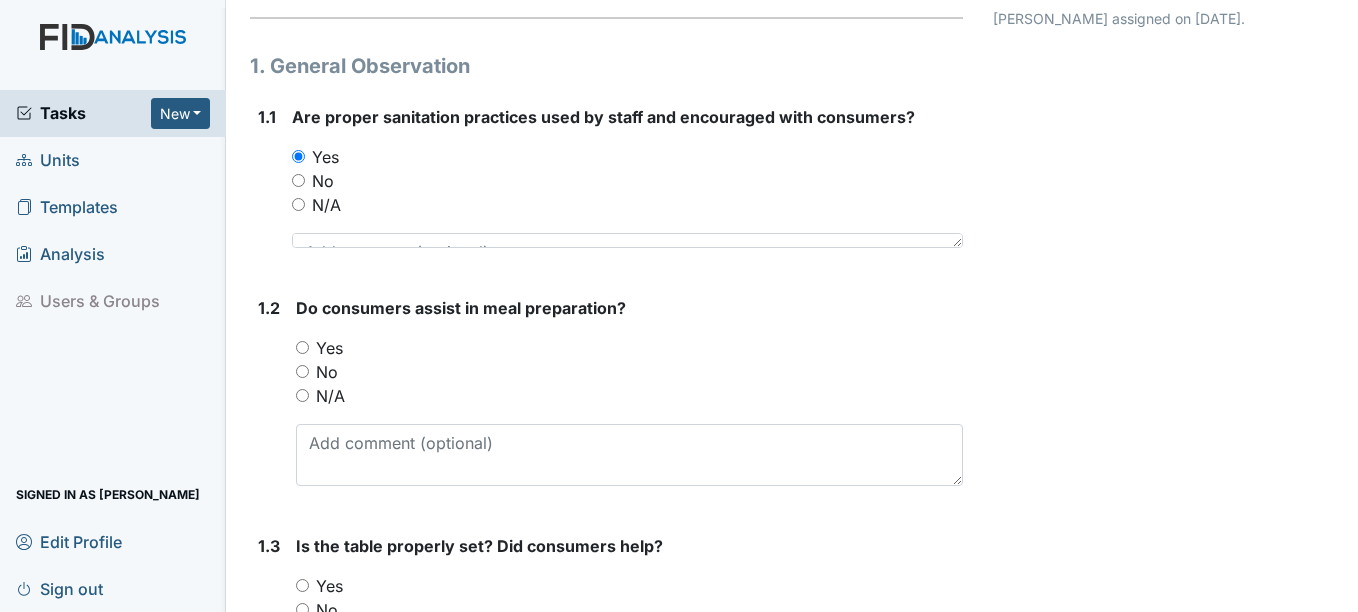 click on "Yes" at bounding box center [302, 347] 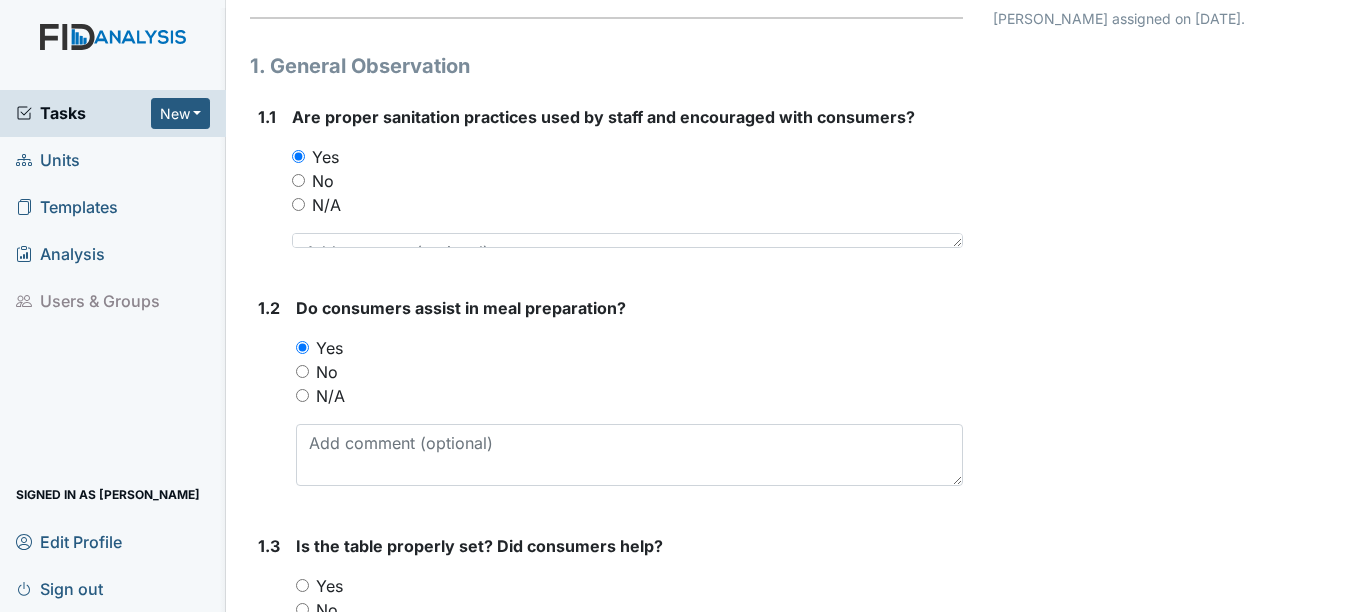 click on "Yes" at bounding box center (329, 586) 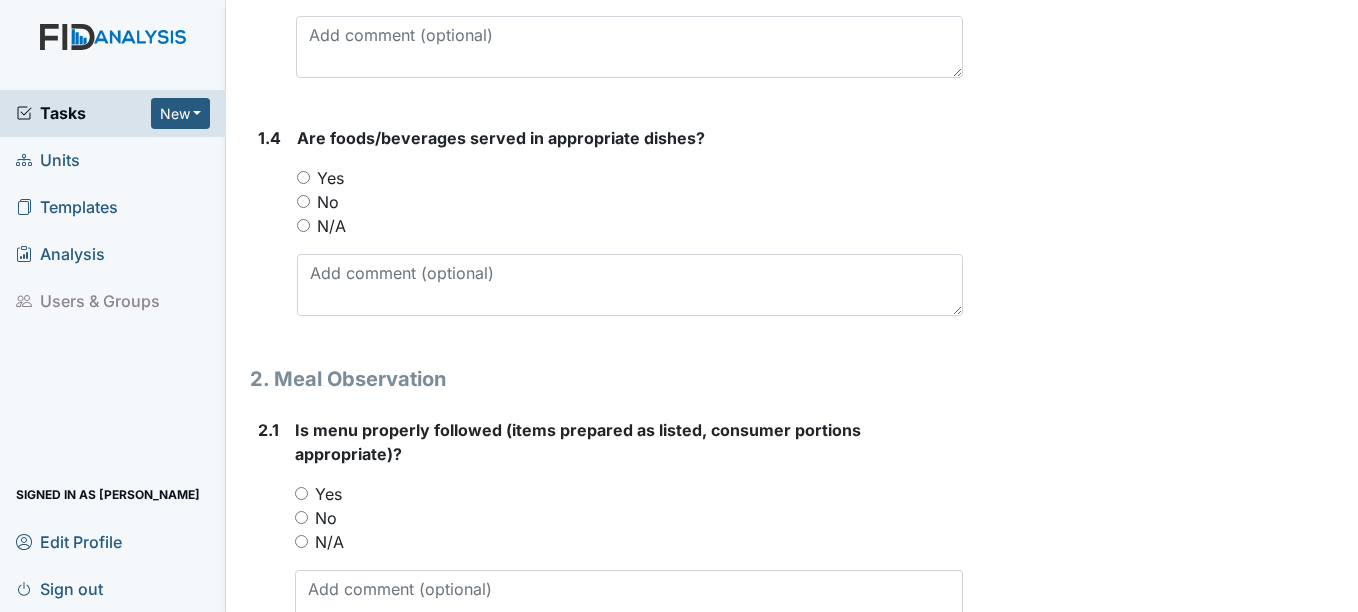 scroll, scrollTop: 935, scrollLeft: 0, axis: vertical 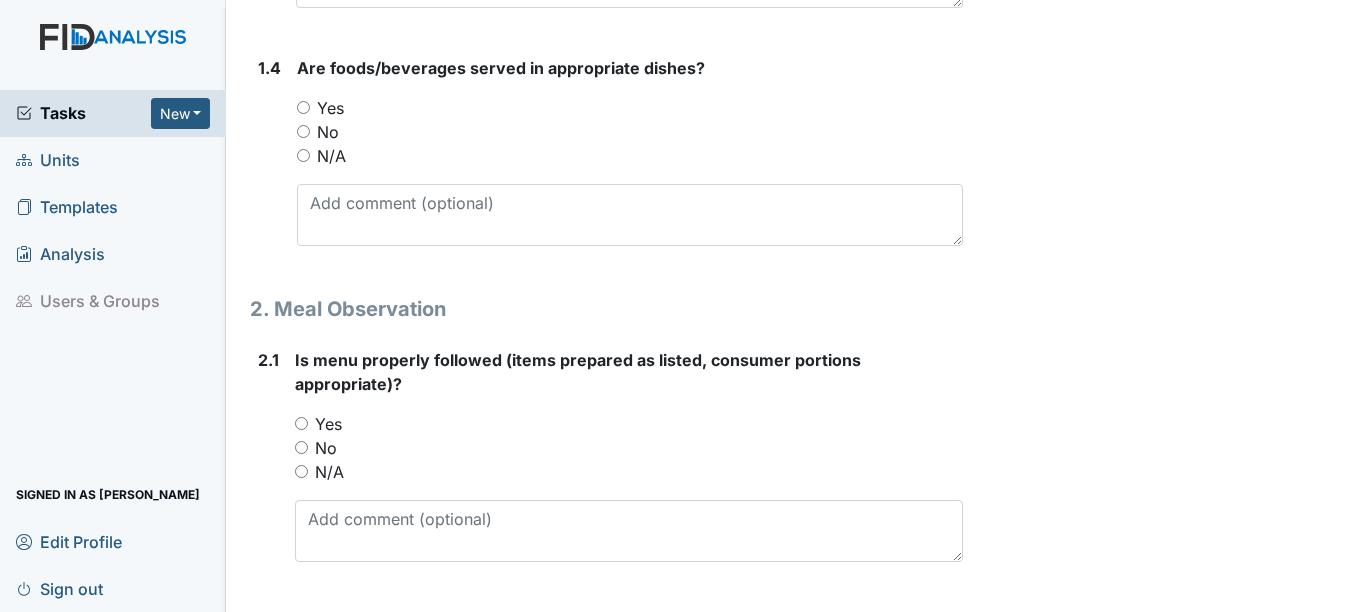 click on "No" at bounding box center [328, 132] 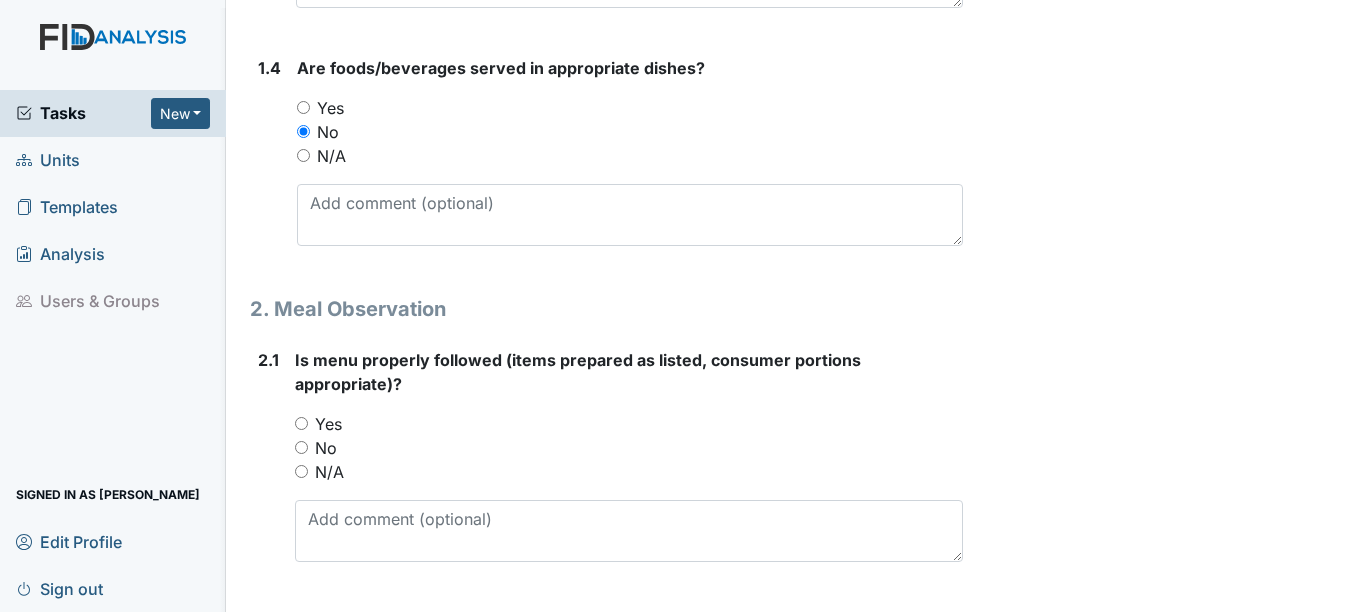 click on "Yes" at bounding box center [330, 108] 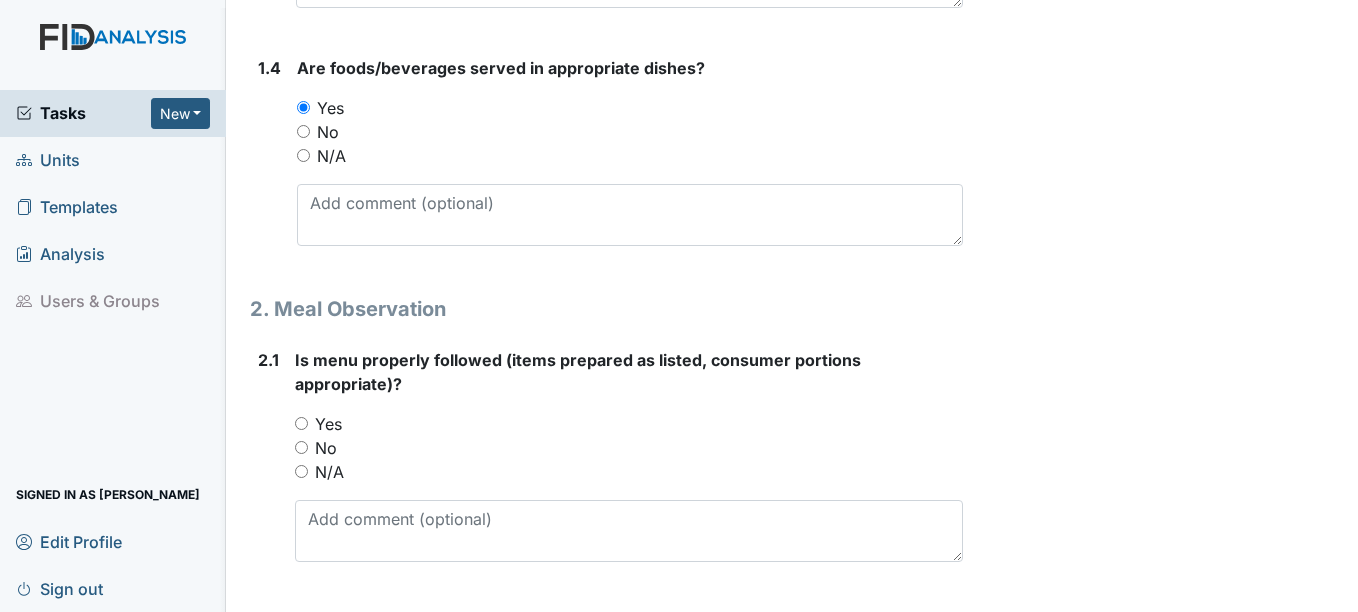 click on "Yes" at bounding box center (328, 424) 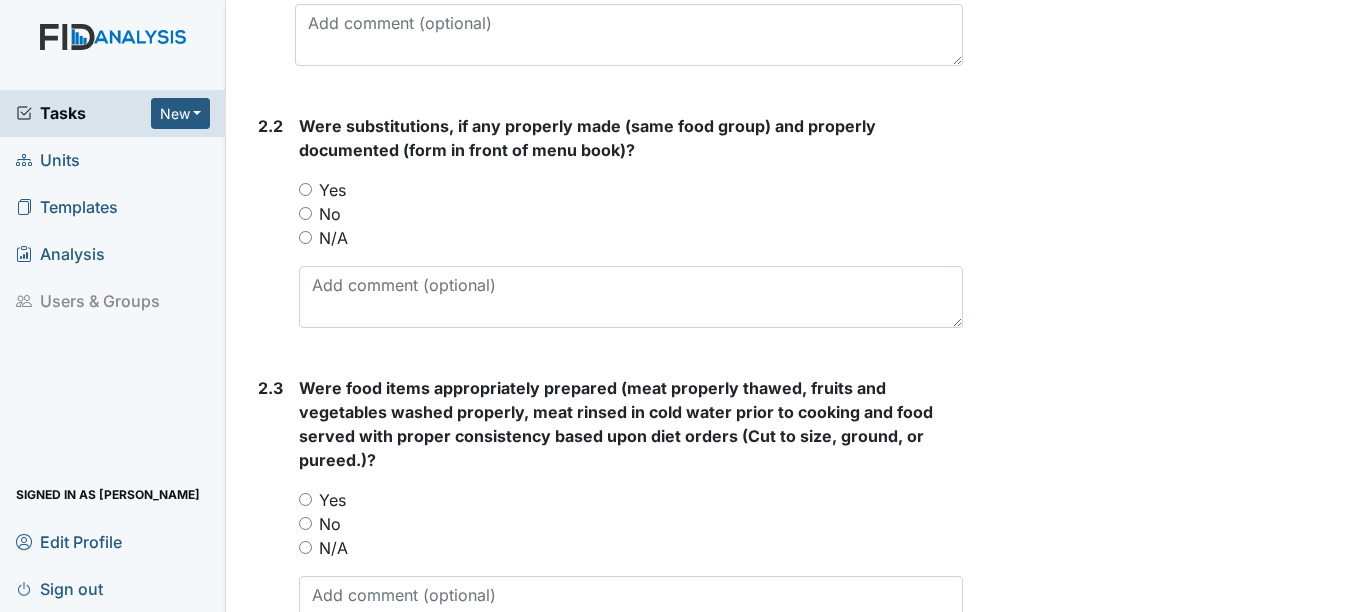 scroll, scrollTop: 1455, scrollLeft: 0, axis: vertical 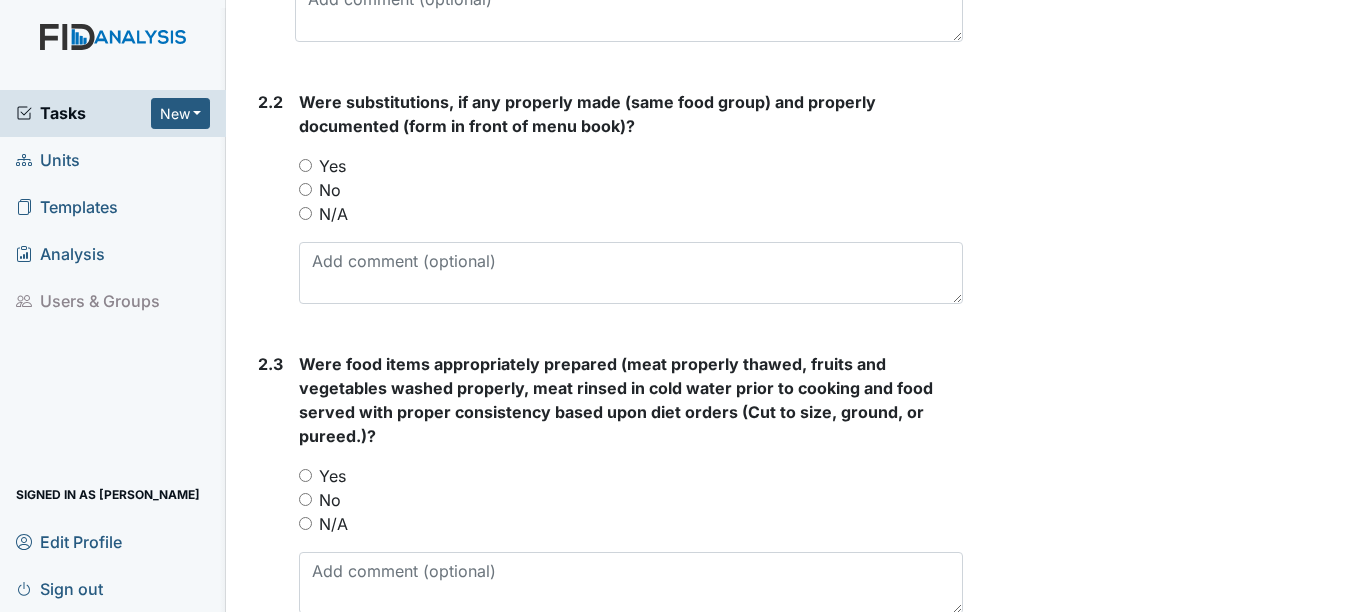 click on "N/A" at bounding box center [333, 214] 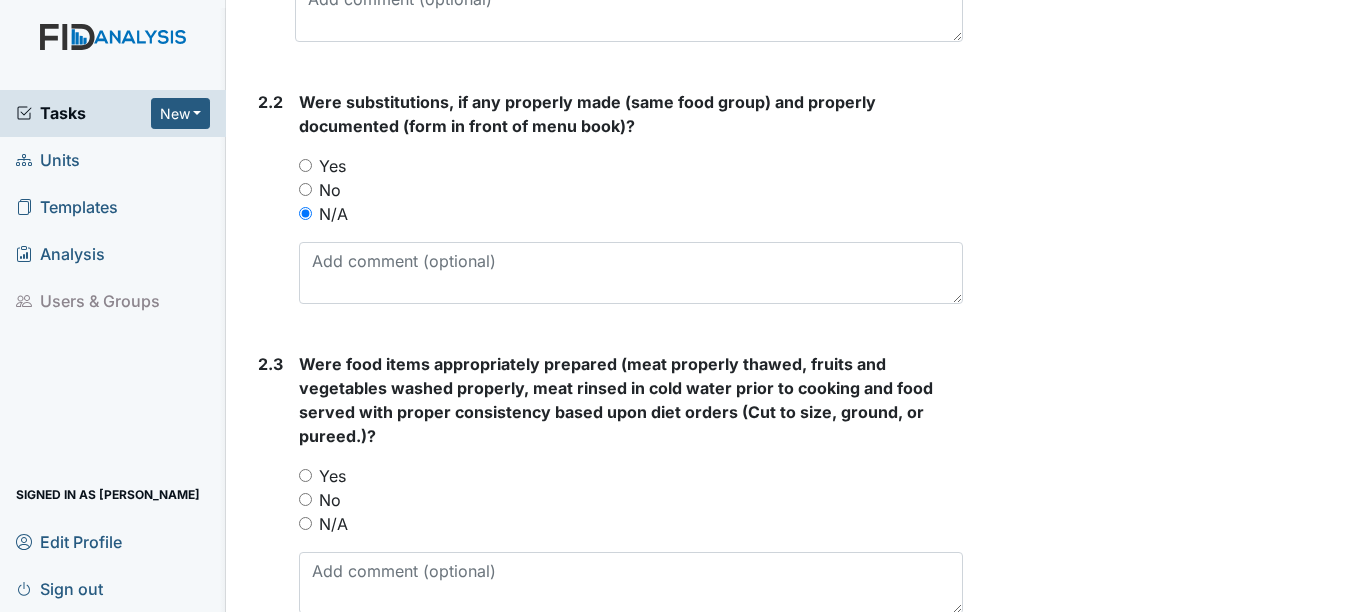 click on "Yes" at bounding box center (332, 476) 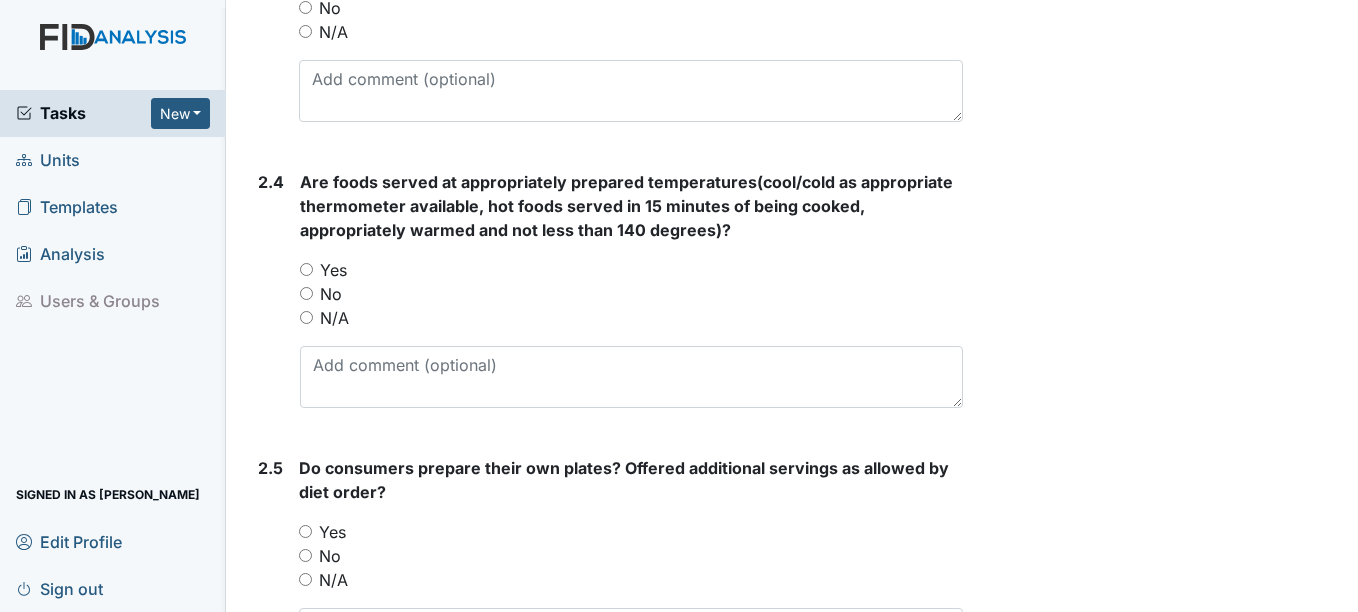 scroll, scrollTop: 1975, scrollLeft: 0, axis: vertical 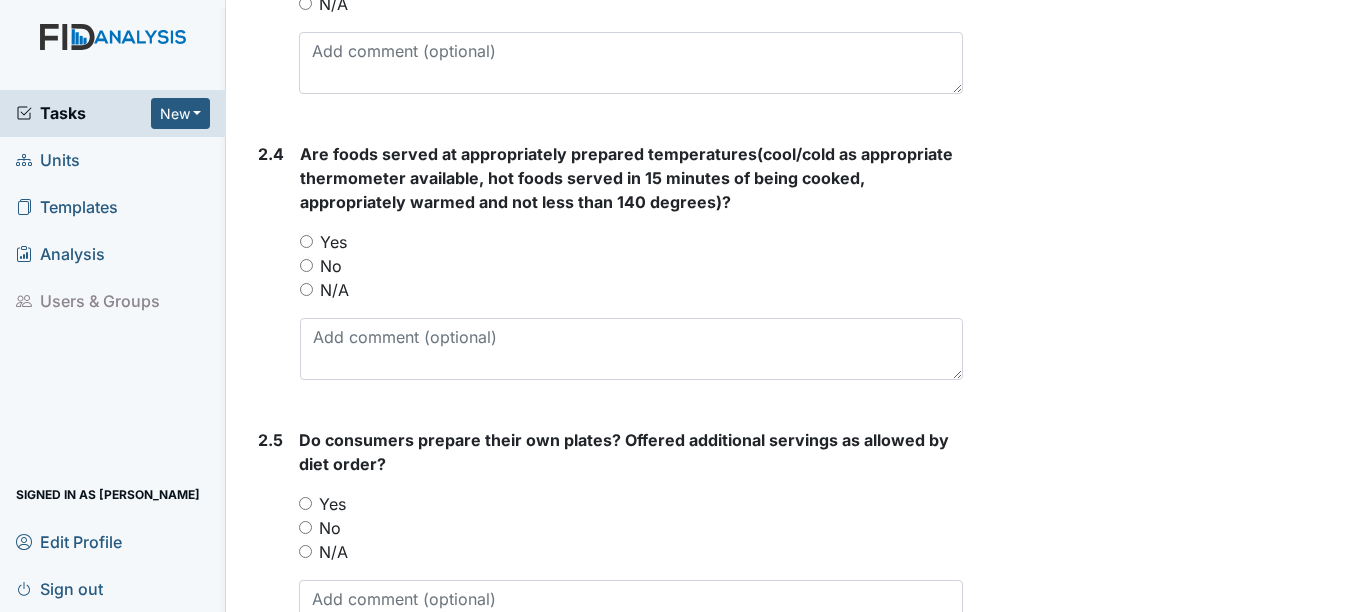 click on "Yes" at bounding box center (631, 242) 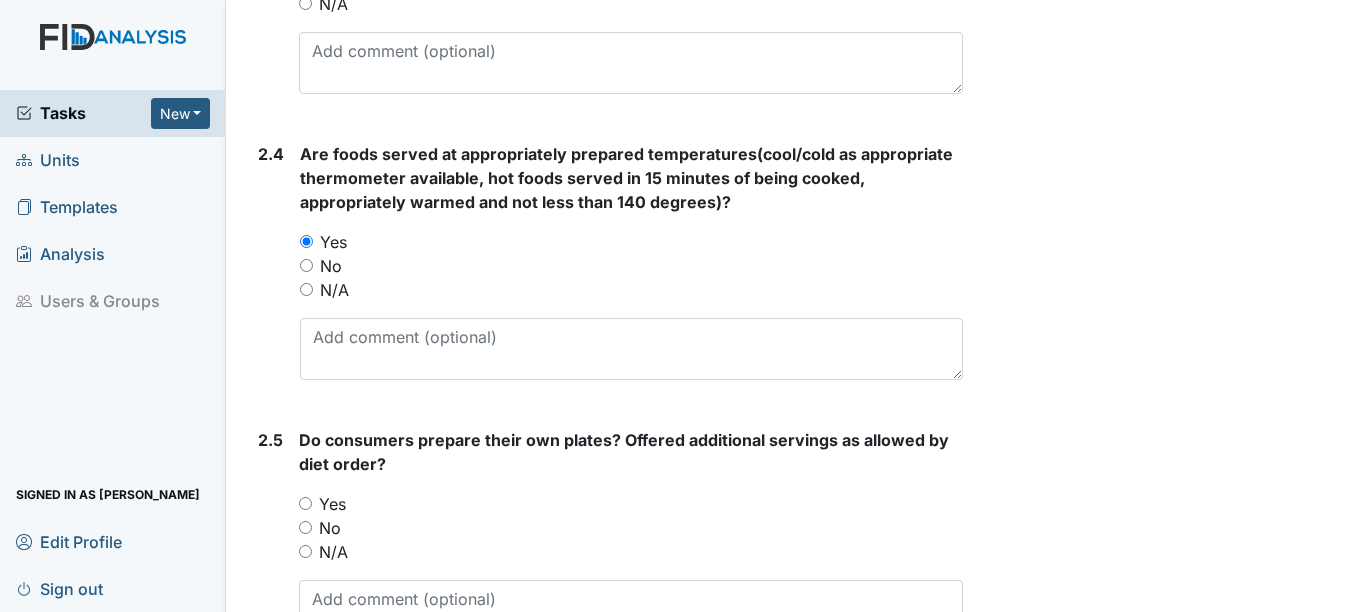 click on "Yes" at bounding box center (332, 504) 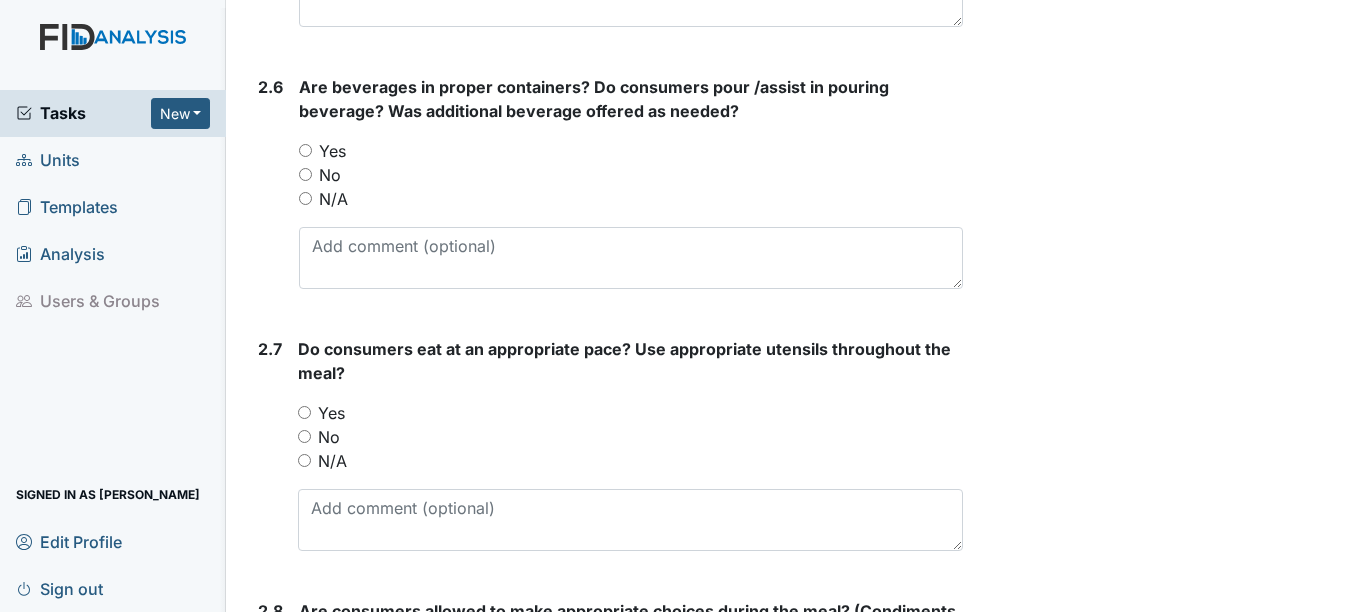 scroll, scrollTop: 2602, scrollLeft: 0, axis: vertical 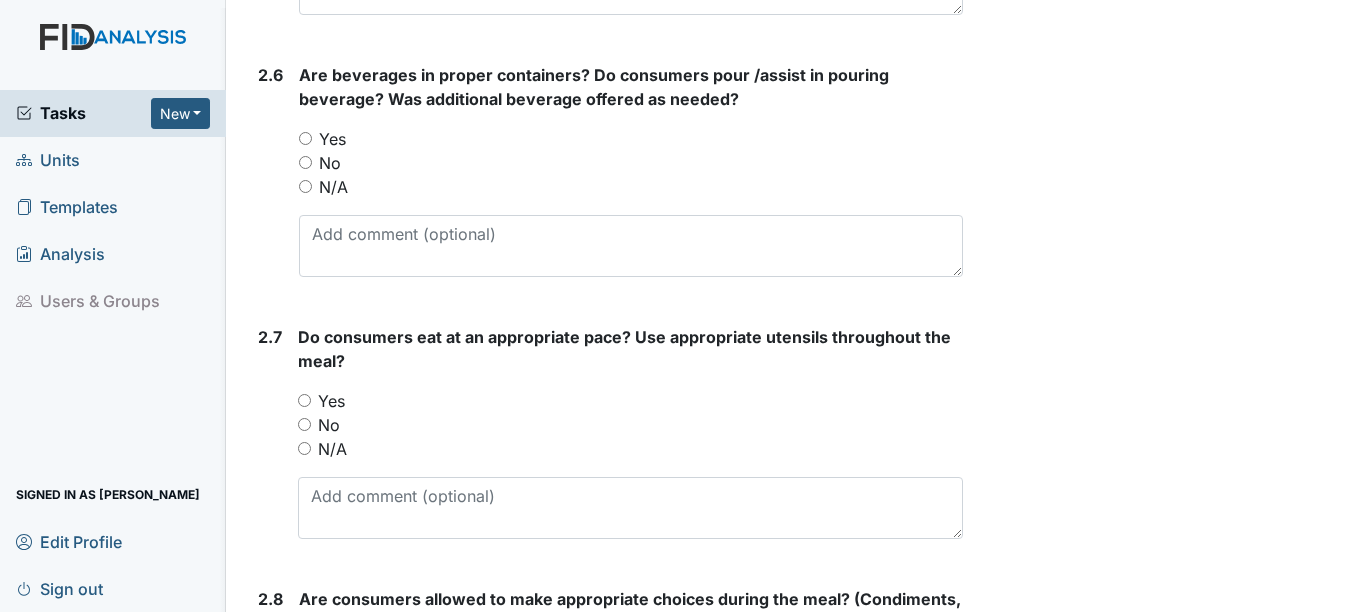 click on "Yes" at bounding box center [332, 139] 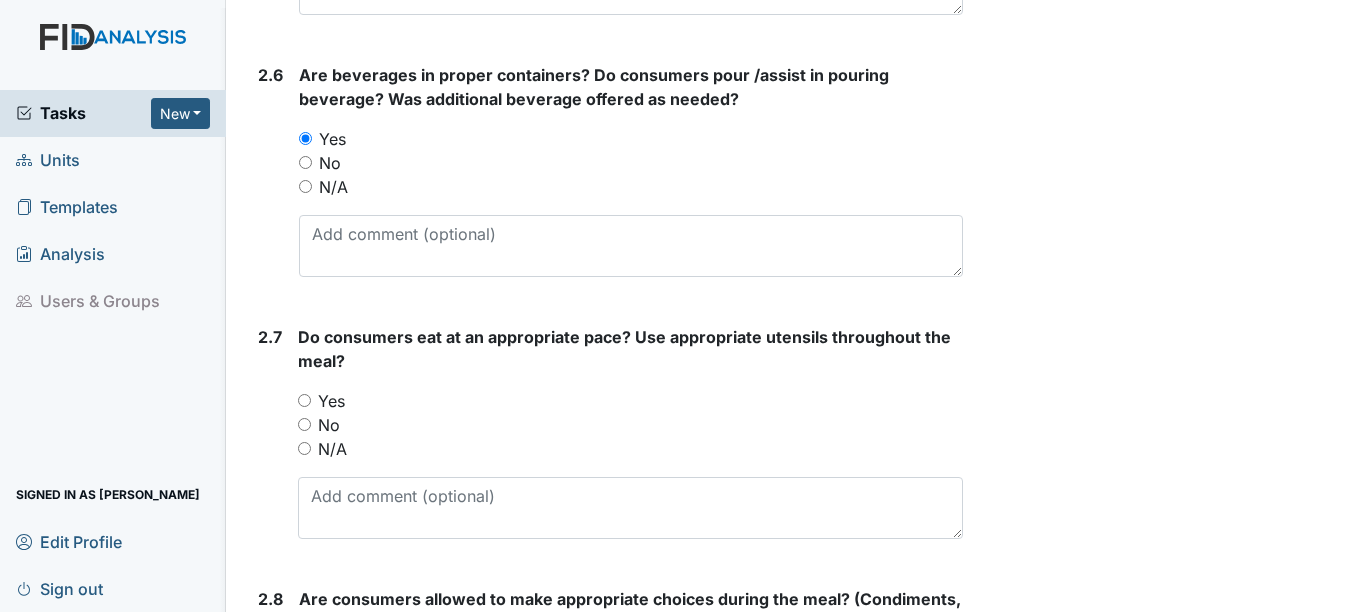 click on "Yes" at bounding box center [331, 401] 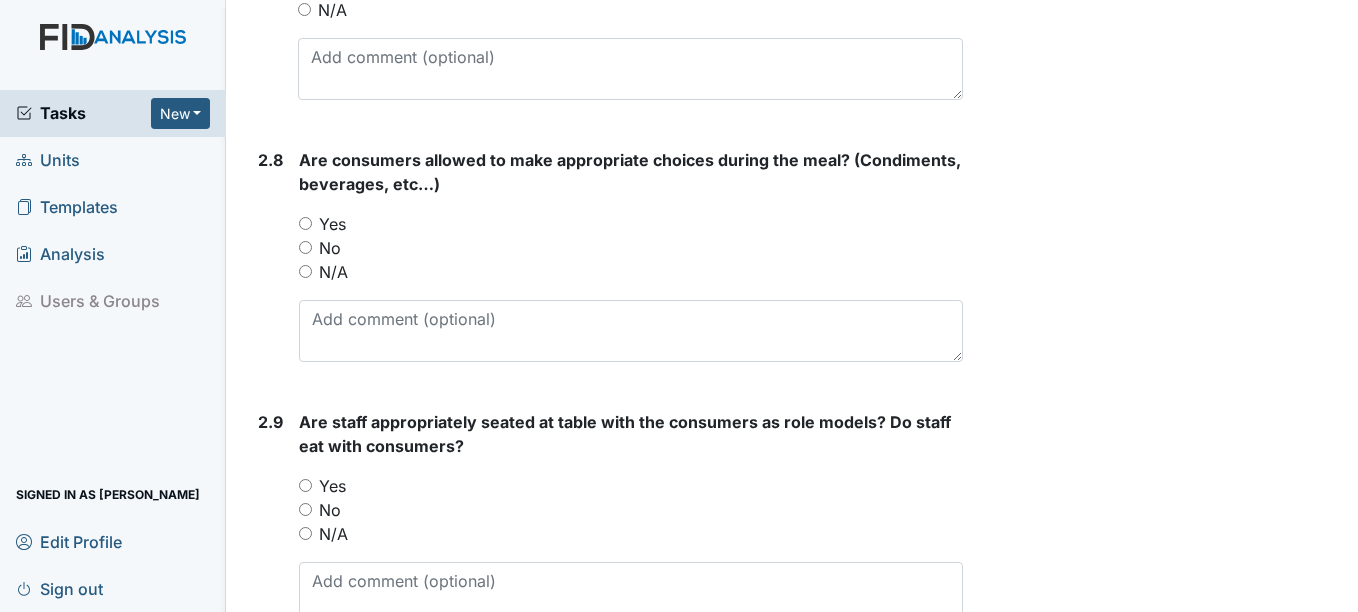 scroll, scrollTop: 3042, scrollLeft: 0, axis: vertical 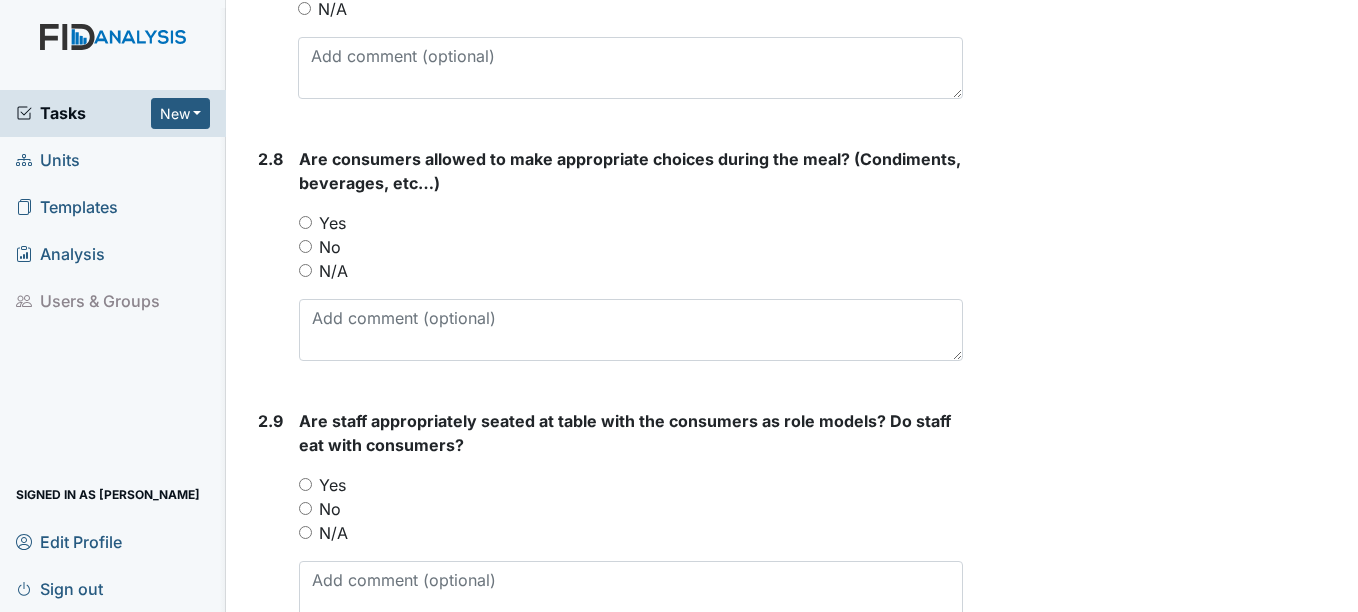 drag, startPoint x: 307, startPoint y: 217, endPoint x: 305, endPoint y: 229, distance: 12.165525 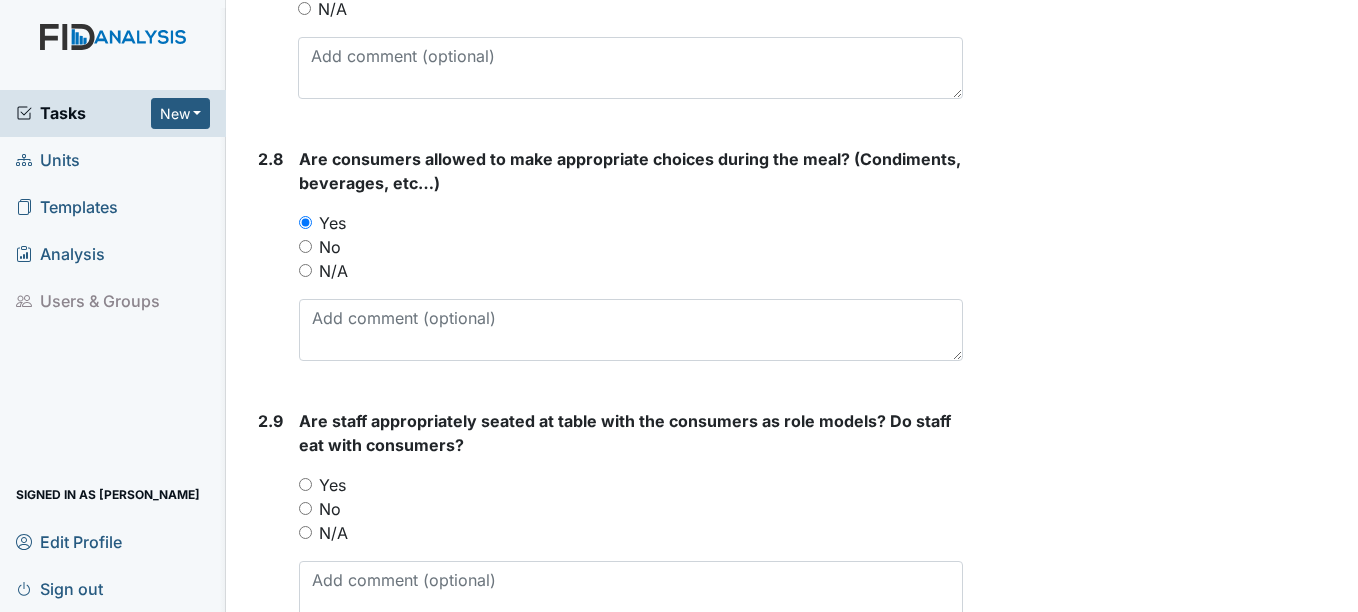 click on "Yes" at bounding box center (630, 485) 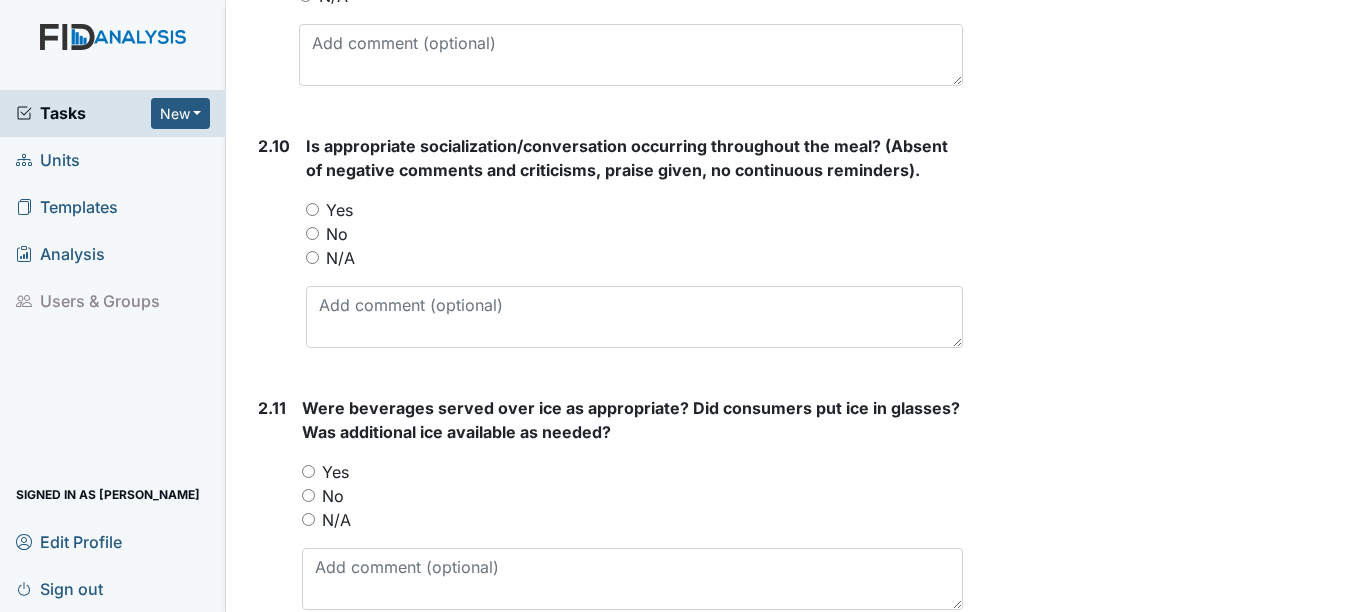 scroll, scrollTop: 3602, scrollLeft: 0, axis: vertical 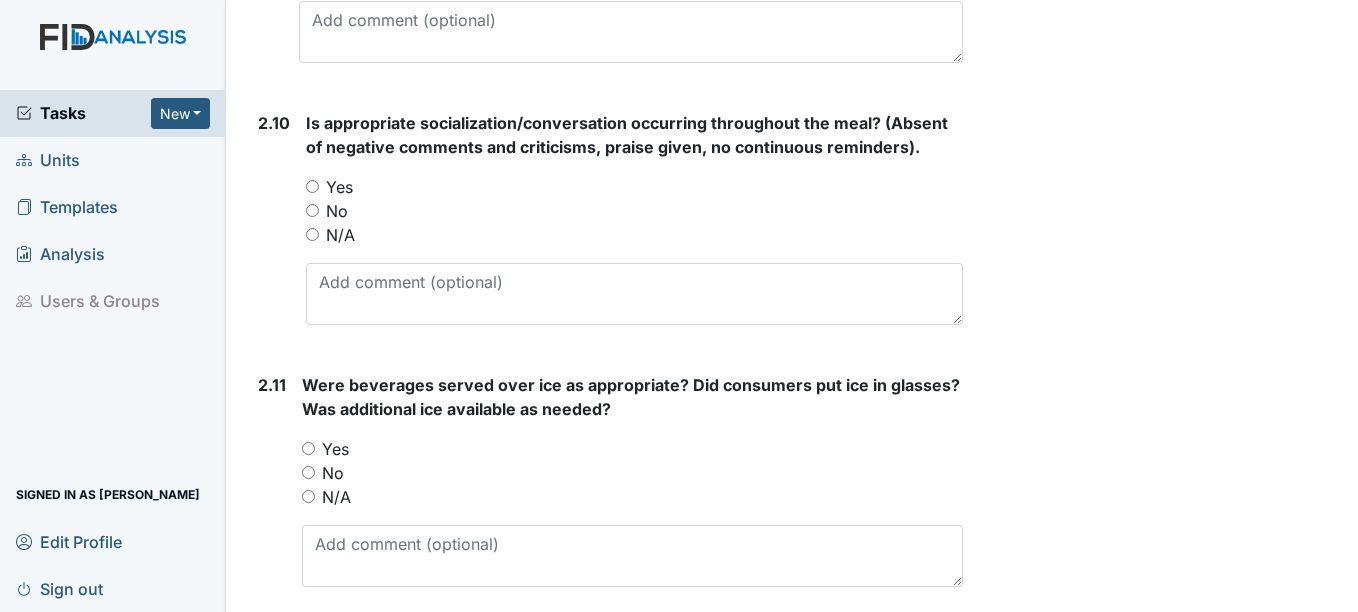 click on "Yes" at bounding box center (339, 187) 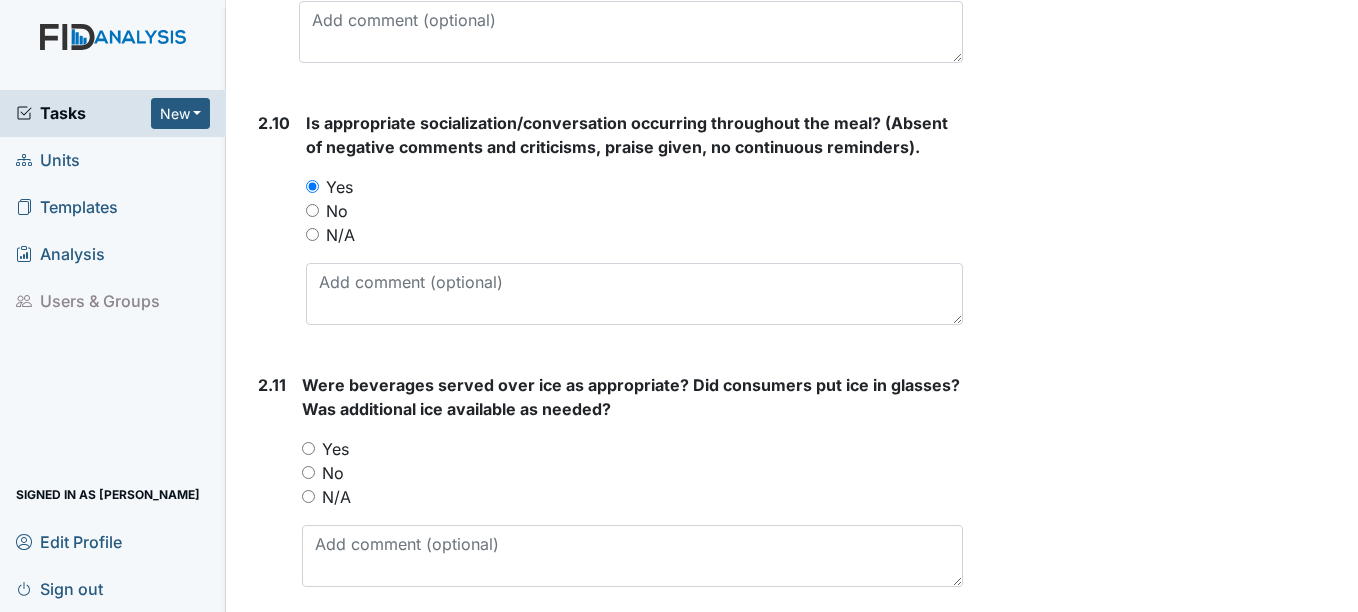 click on "Yes" at bounding box center [335, 449] 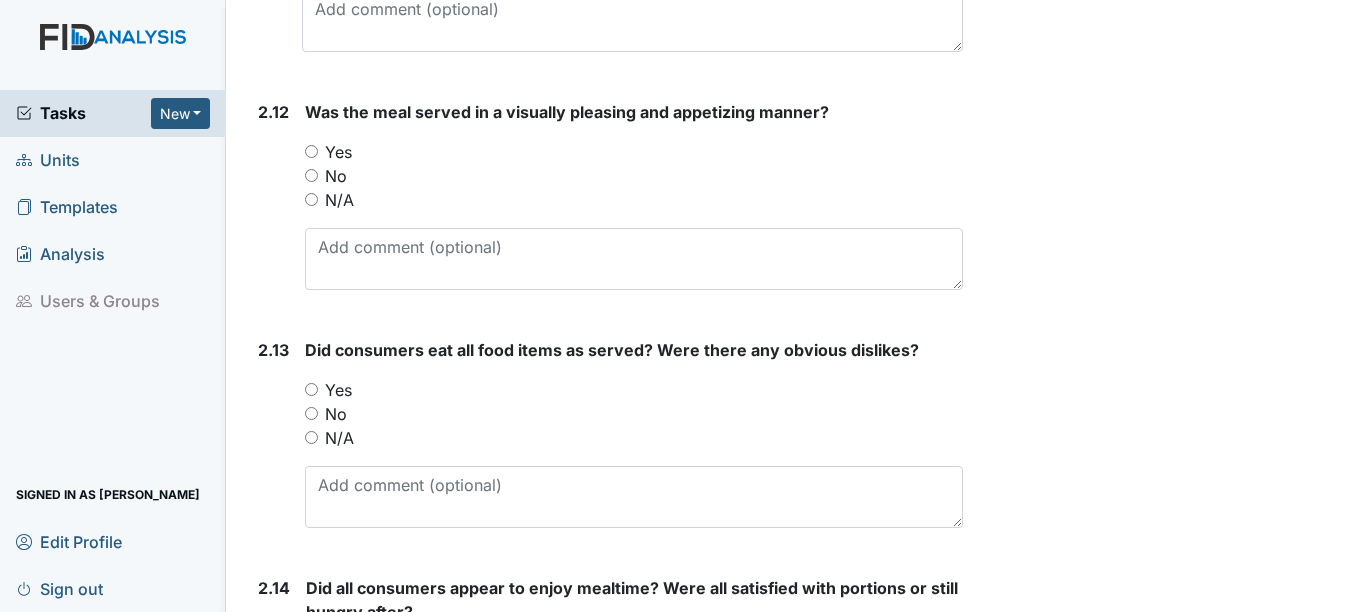 scroll, scrollTop: 4672, scrollLeft: 0, axis: vertical 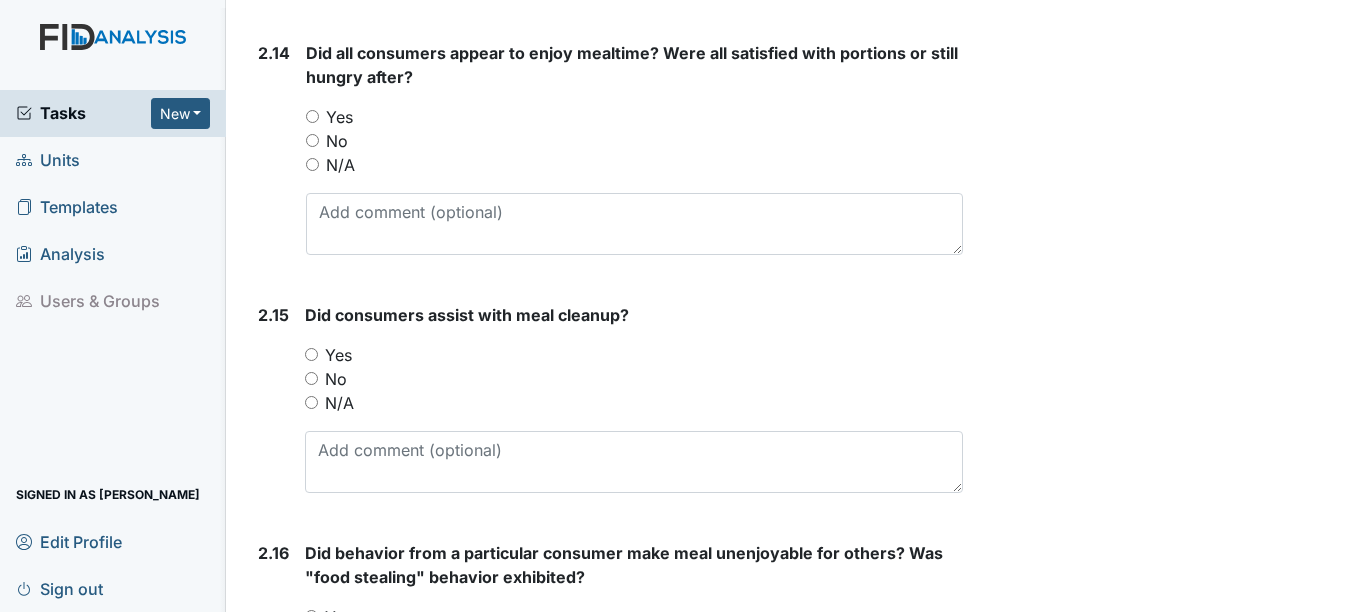 click on "Yes" at bounding box center (339, 117) 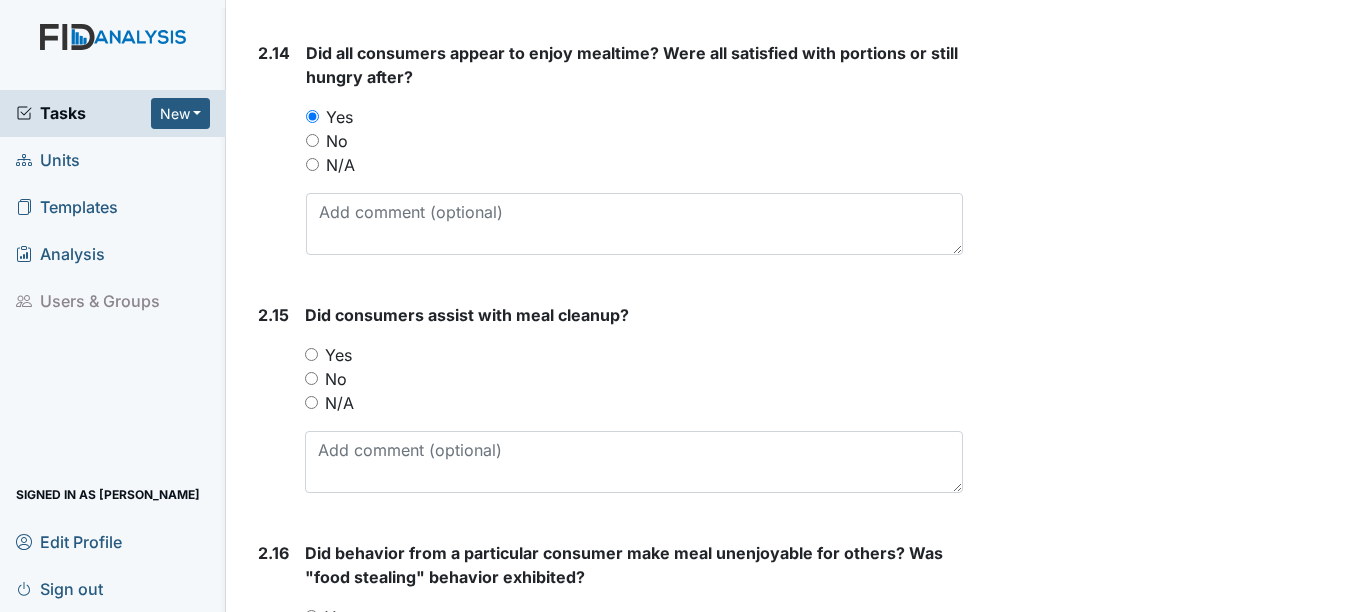 click on "Yes" at bounding box center [311, 354] 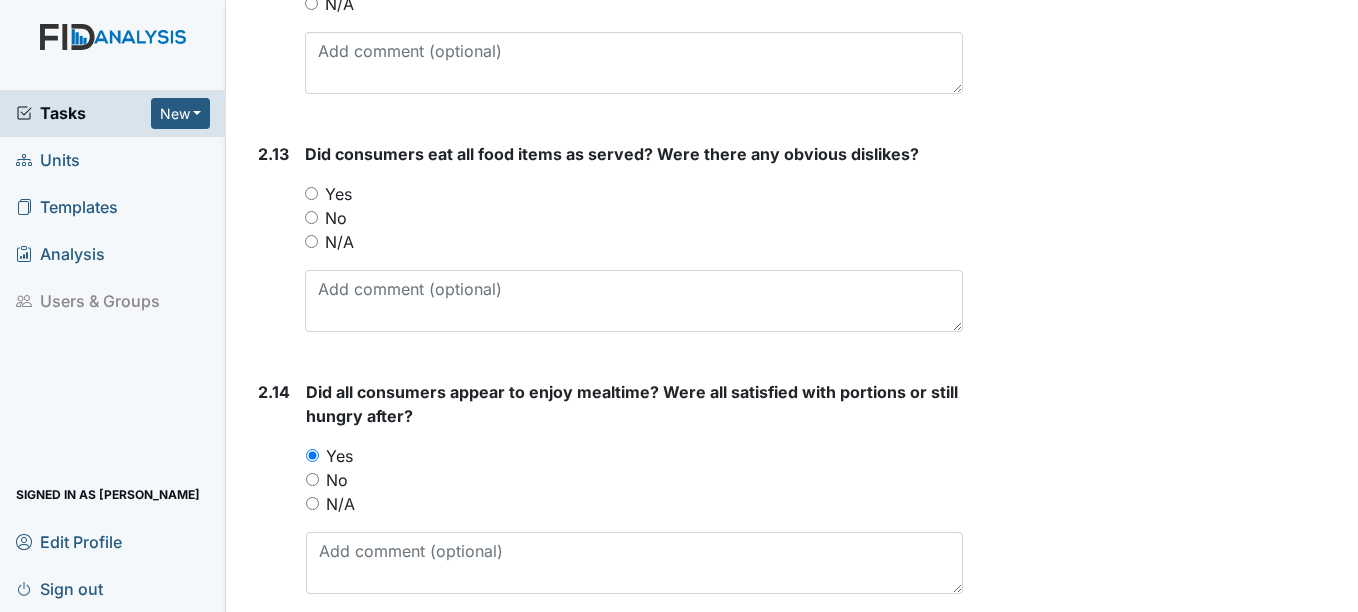 scroll, scrollTop: 4332, scrollLeft: 0, axis: vertical 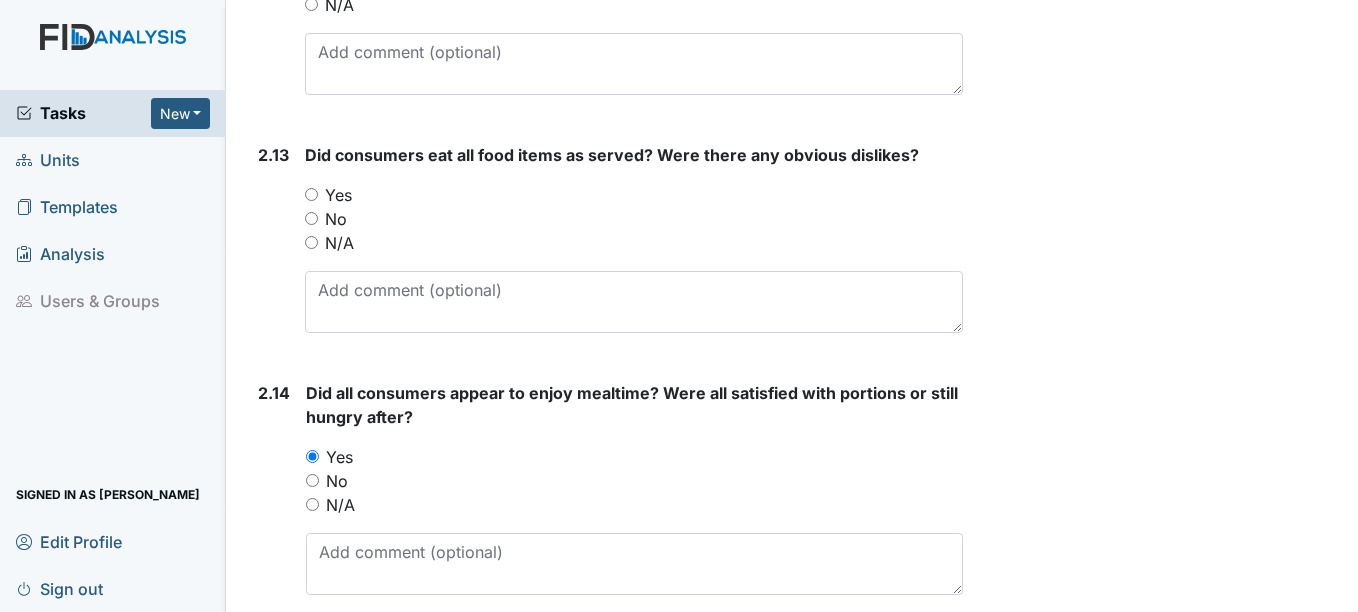 click on "Yes" at bounding box center (338, 195) 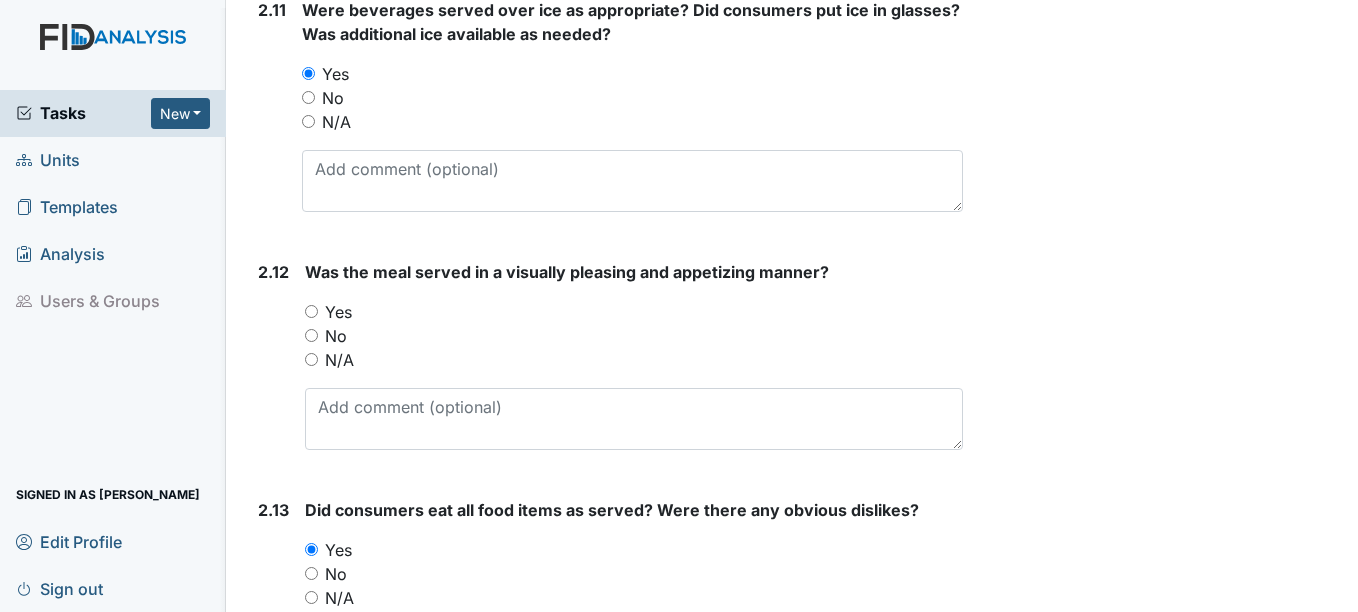scroll, scrollTop: 3976, scrollLeft: 0, axis: vertical 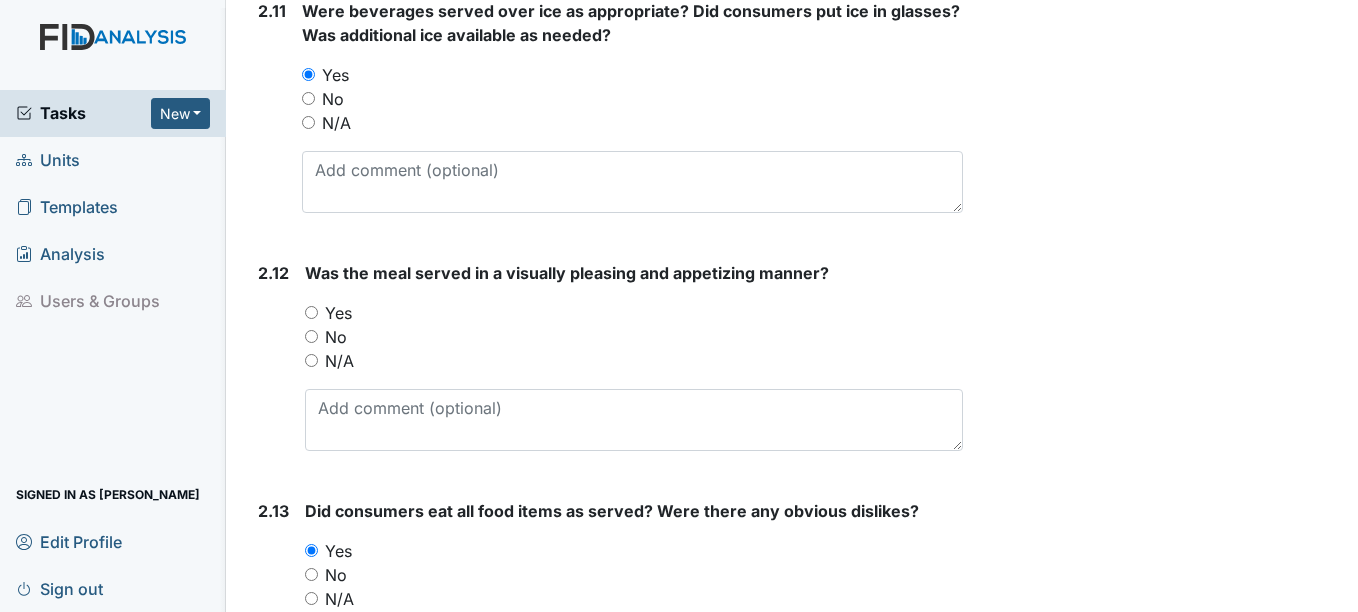 click on "Yes" at bounding box center [338, 313] 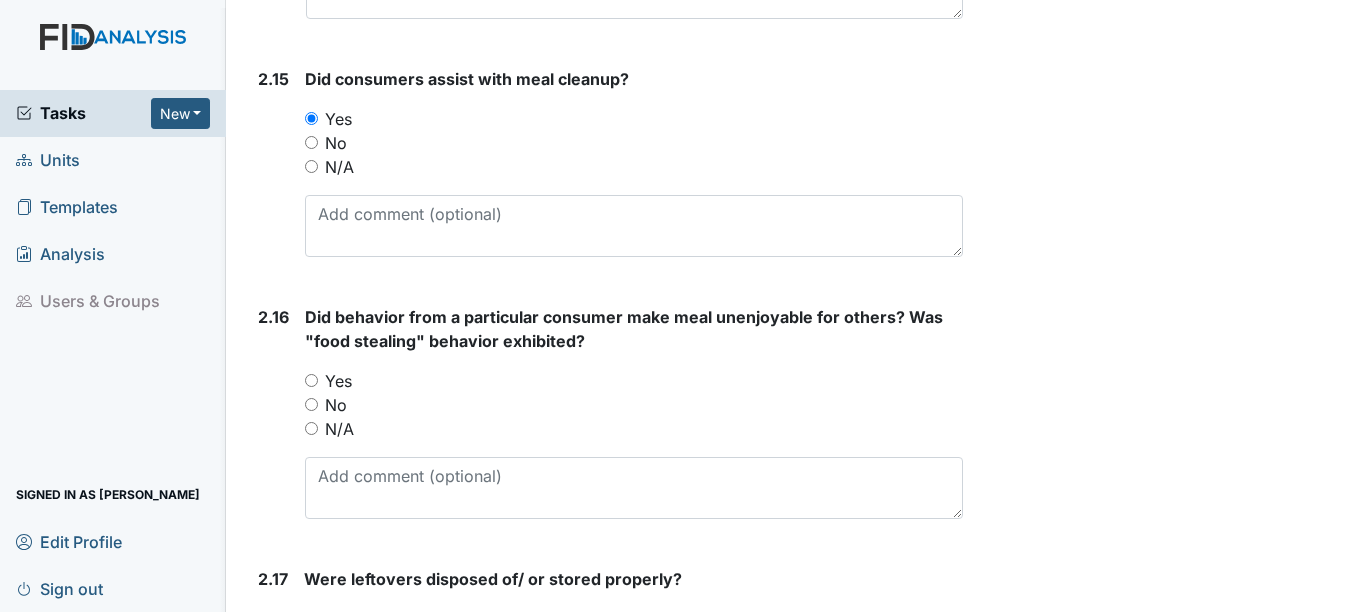 scroll, scrollTop: 4909, scrollLeft: 0, axis: vertical 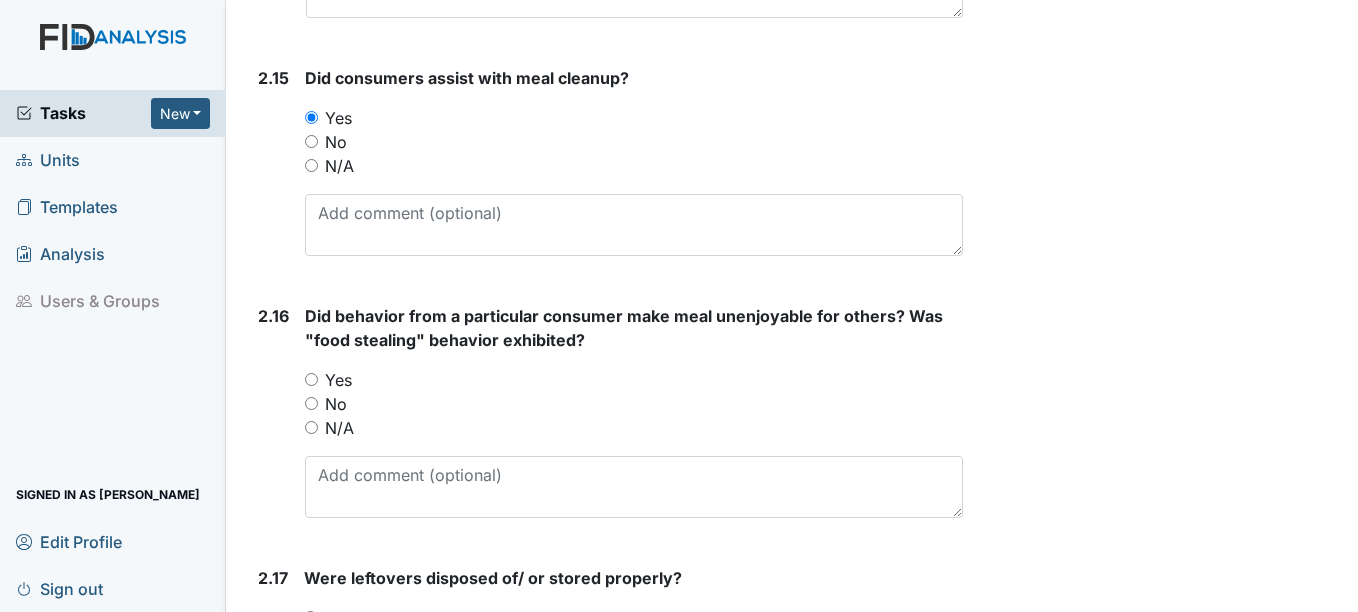 click on "Yes" at bounding box center (311, 379) 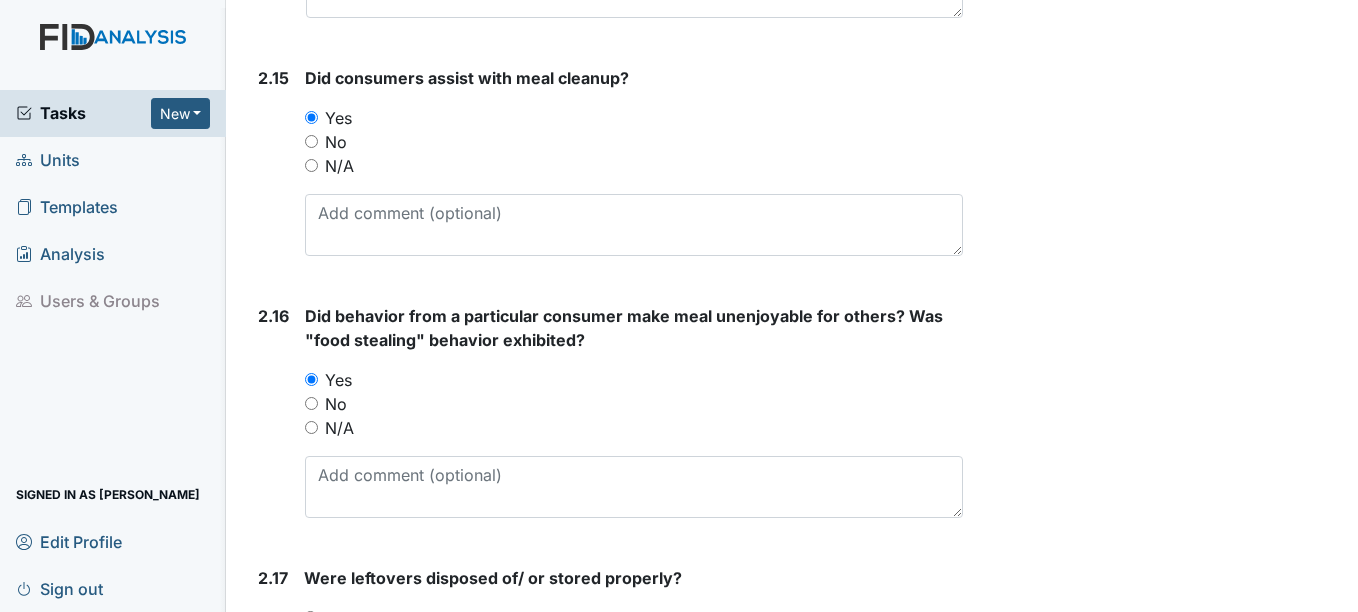 click on "N/A" at bounding box center [311, 427] 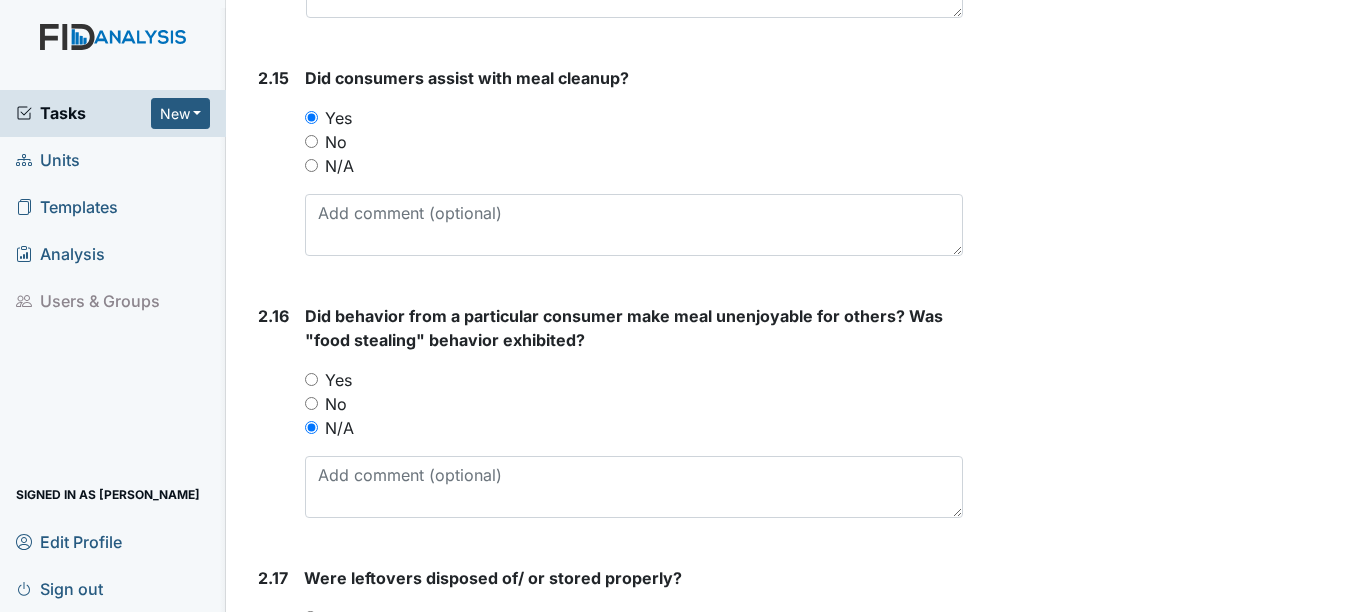 click on "No" at bounding box center (311, 403) 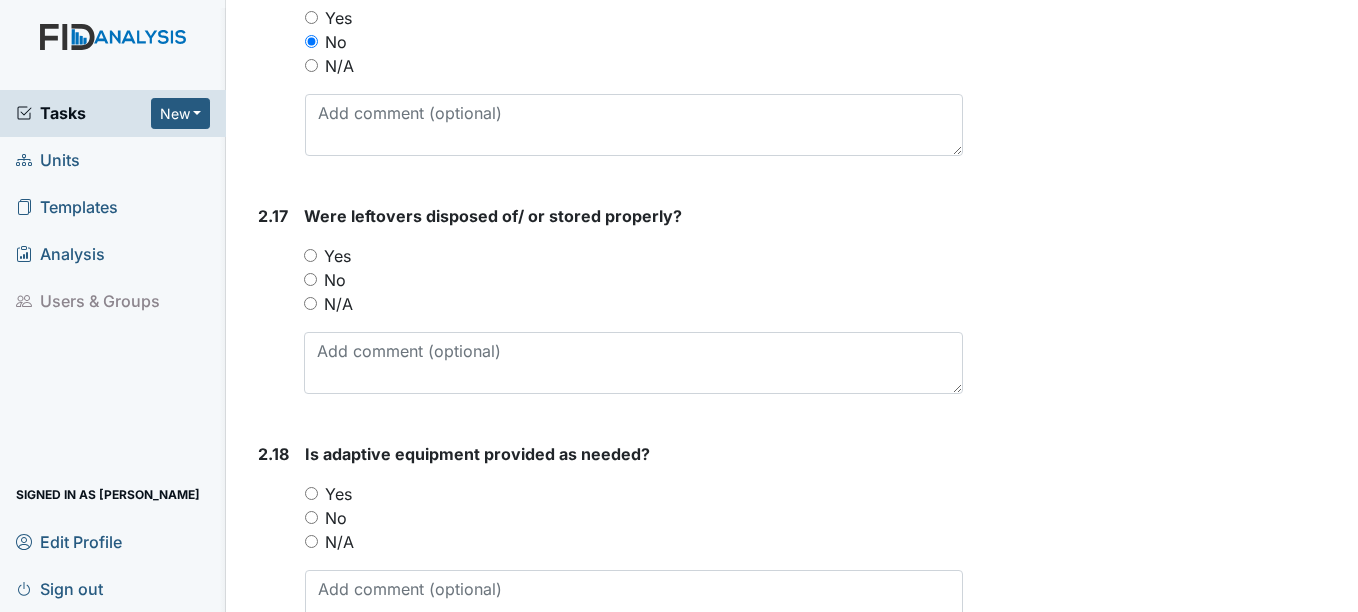 scroll, scrollTop: 5272, scrollLeft: 0, axis: vertical 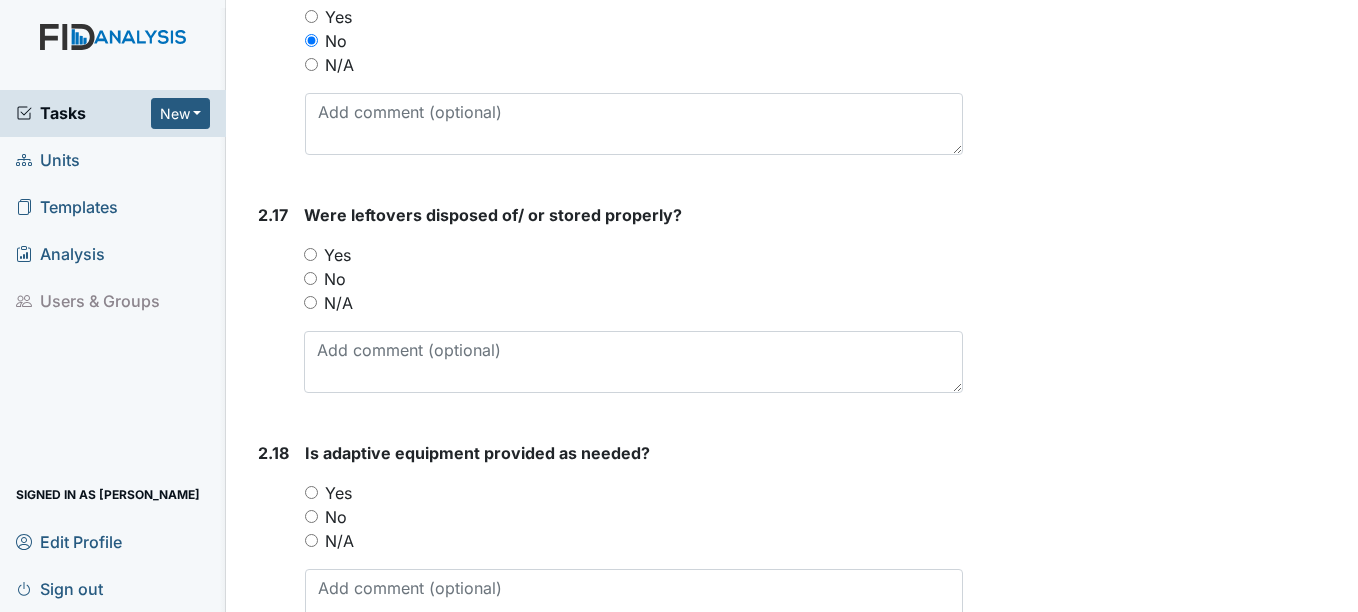click on "N/A" at bounding box center [338, 303] 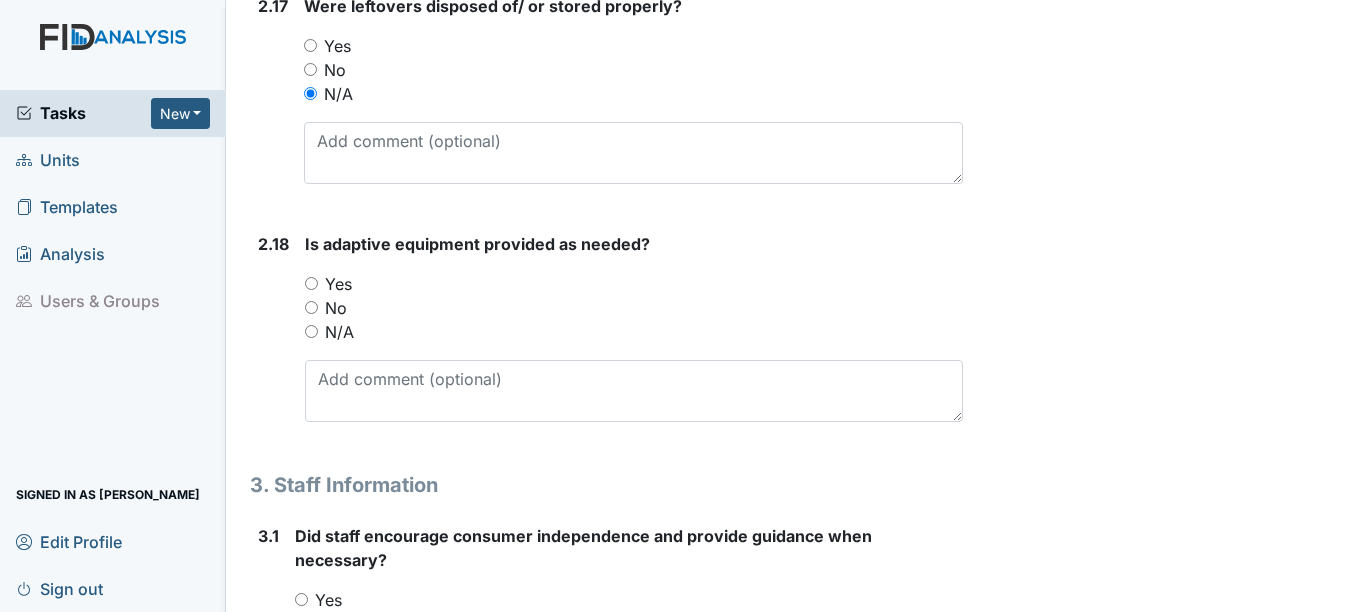 scroll, scrollTop: 5486, scrollLeft: 0, axis: vertical 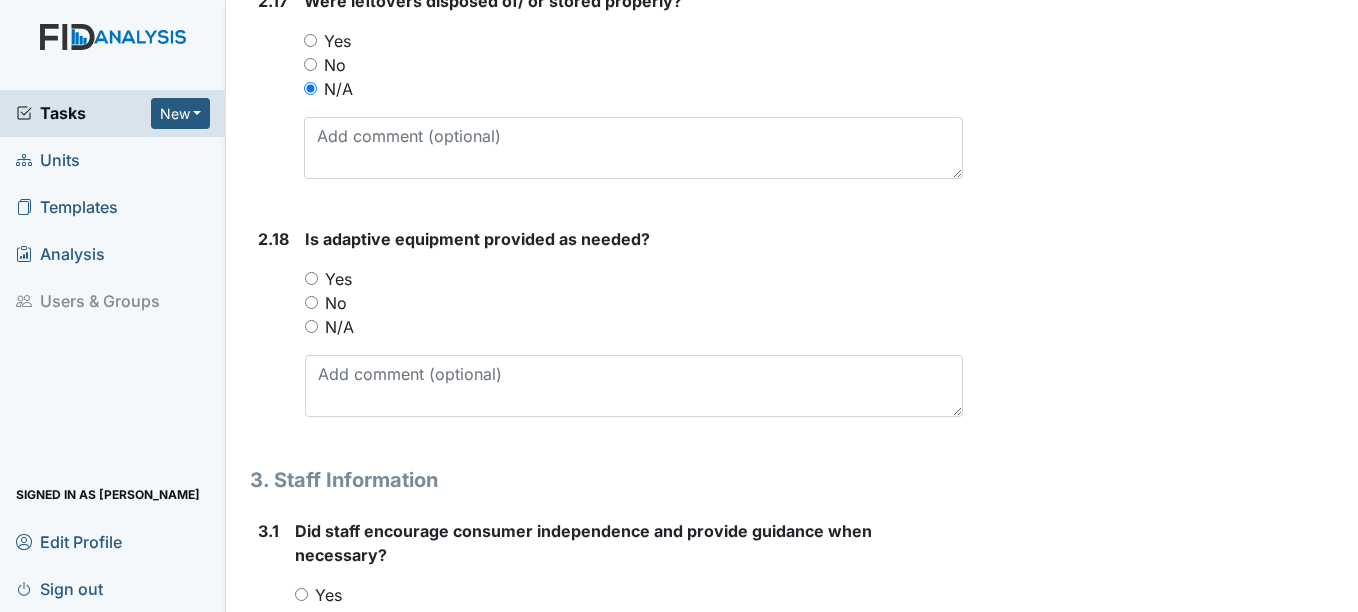 click on "Yes" at bounding box center [338, 279] 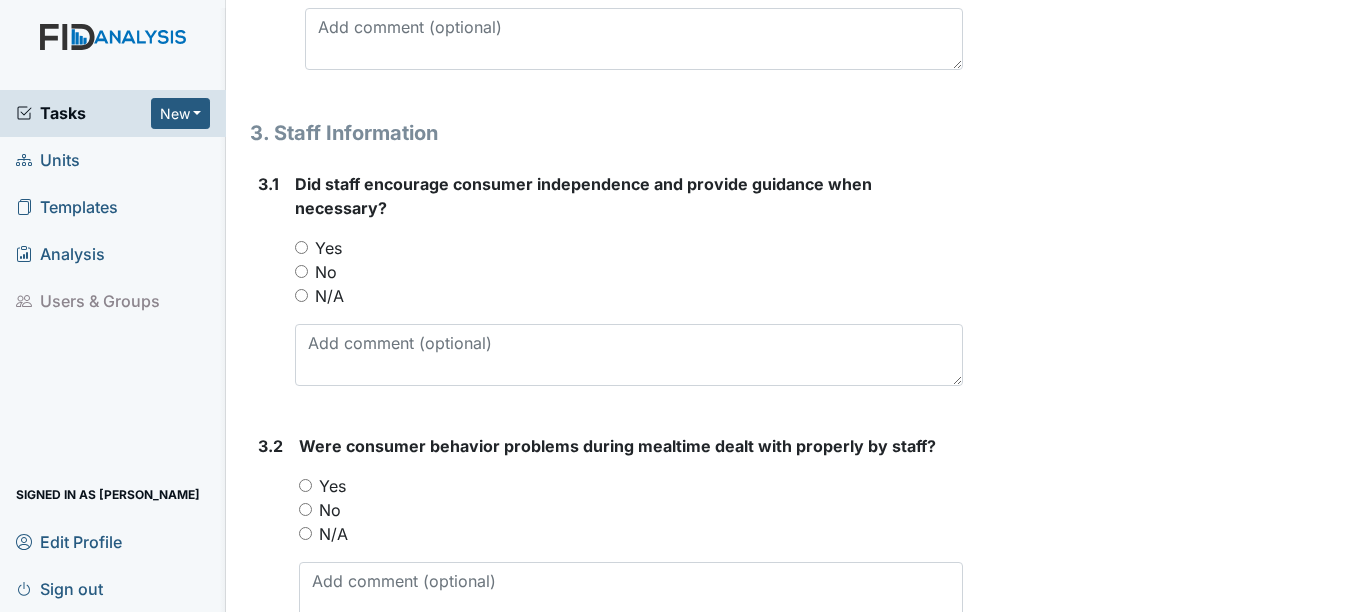 scroll, scrollTop: 5834, scrollLeft: 0, axis: vertical 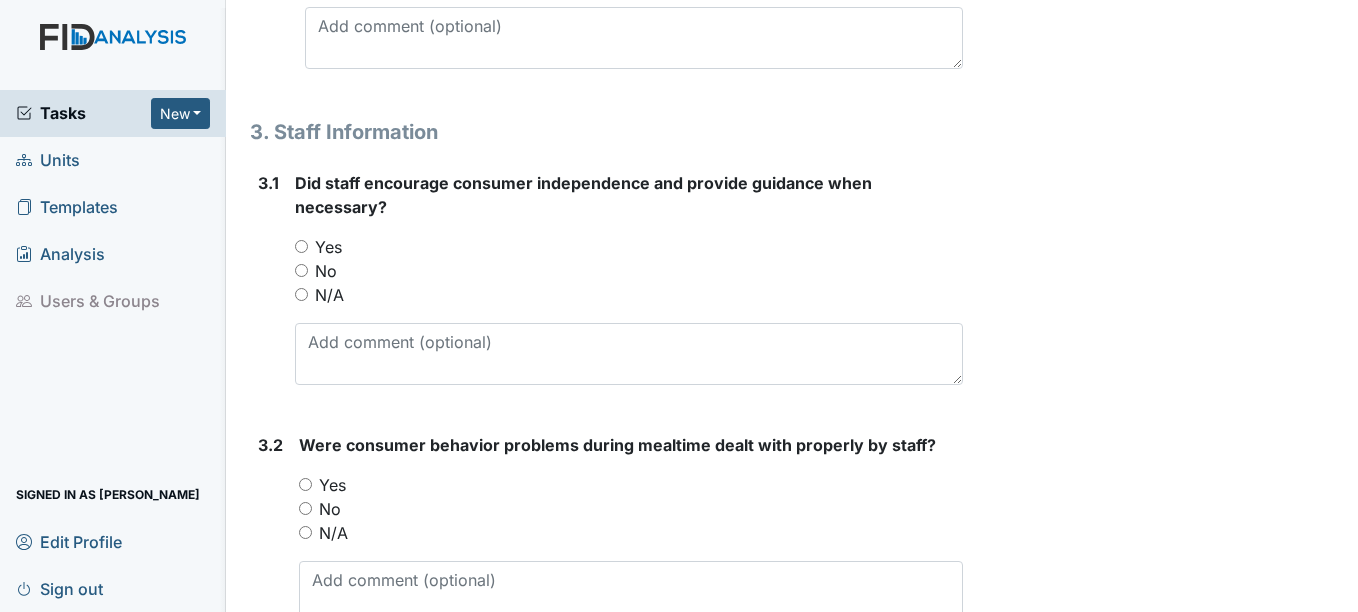 click on "Yes" at bounding box center (301, 246) 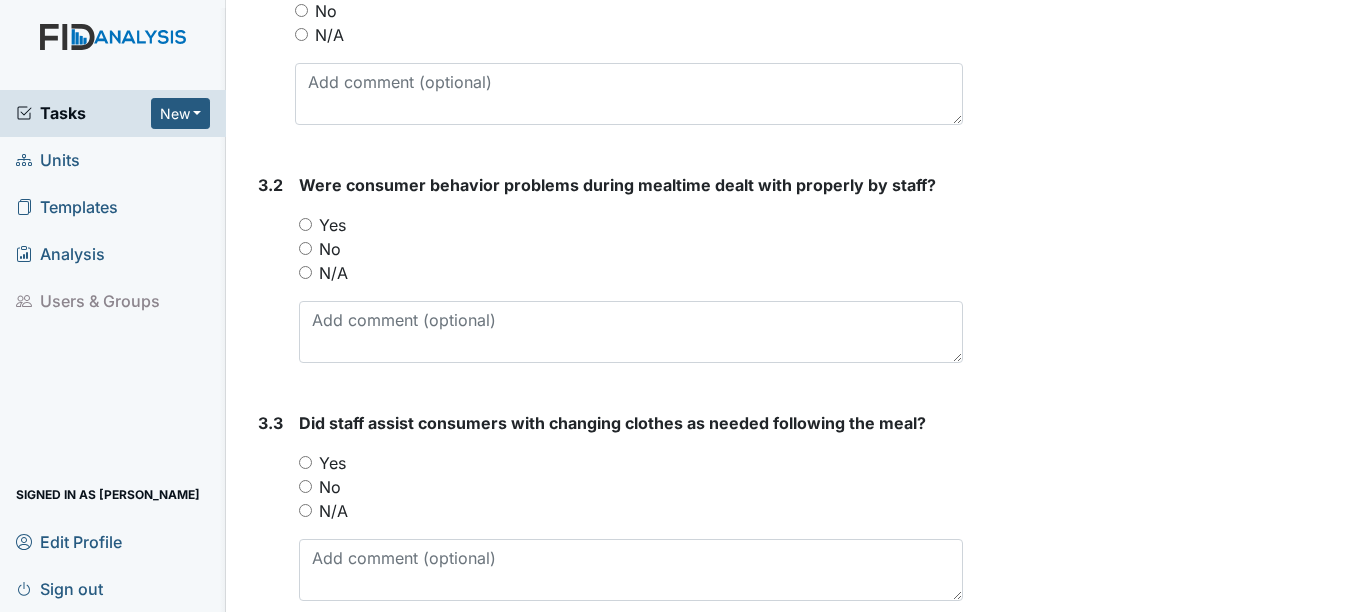 scroll, scrollTop: 6135, scrollLeft: 0, axis: vertical 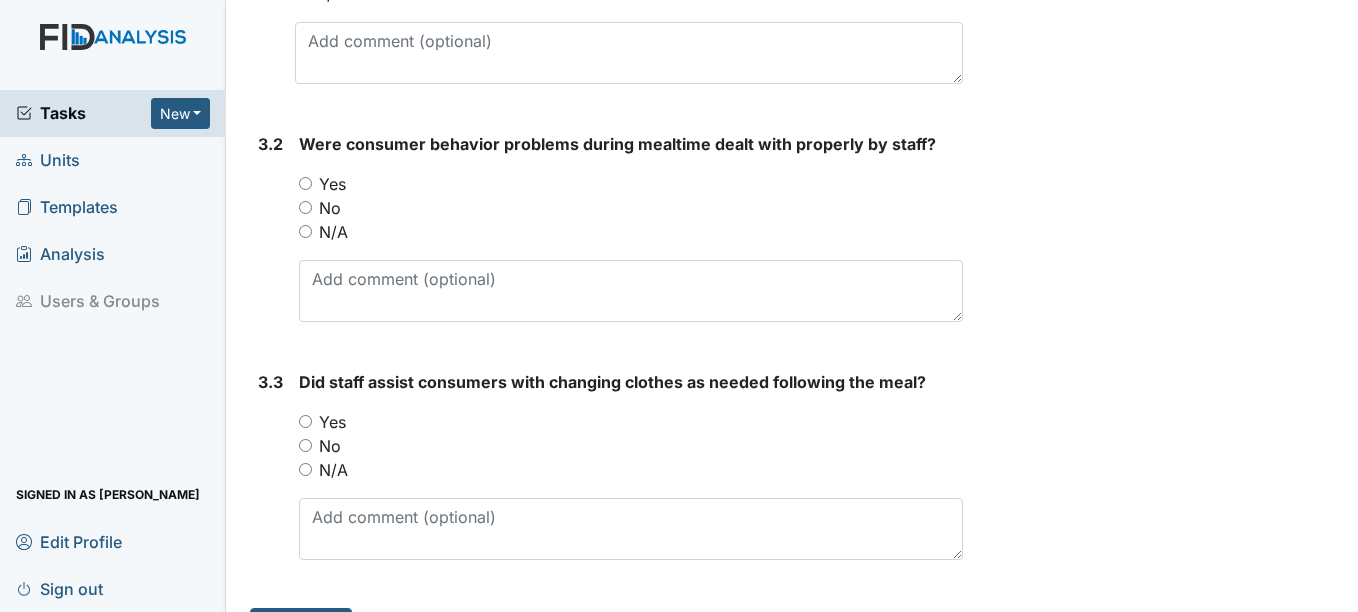click on "Yes" at bounding box center (332, 184) 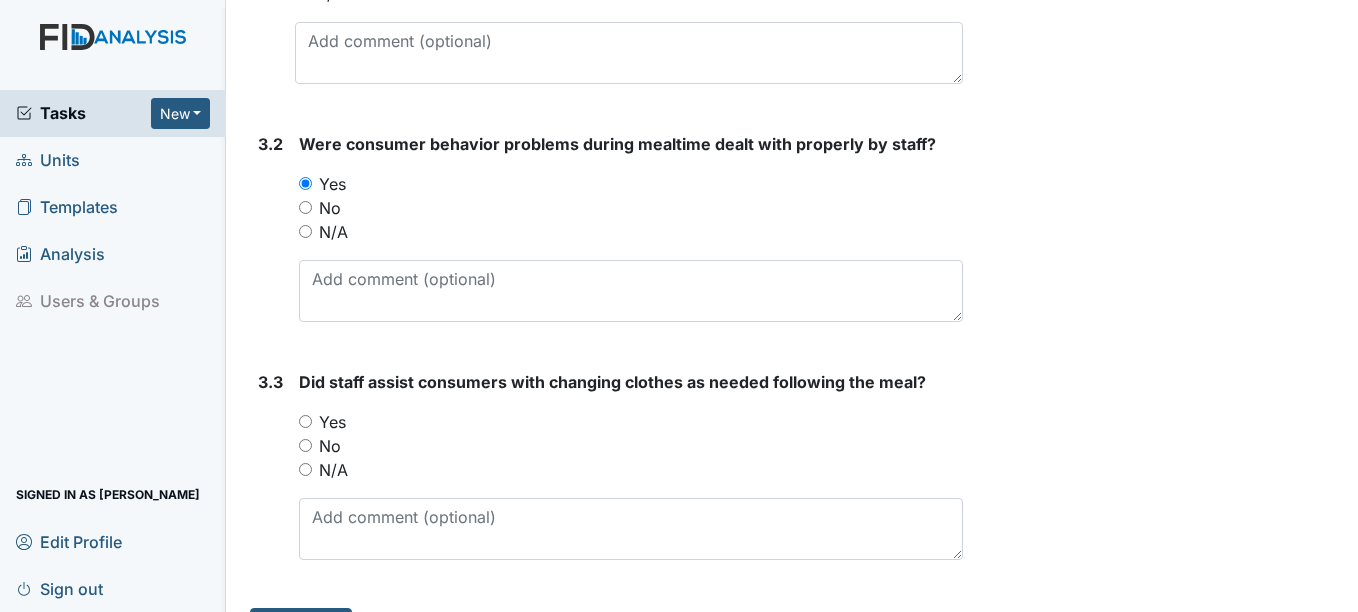 click on "N/A" at bounding box center [333, 232] 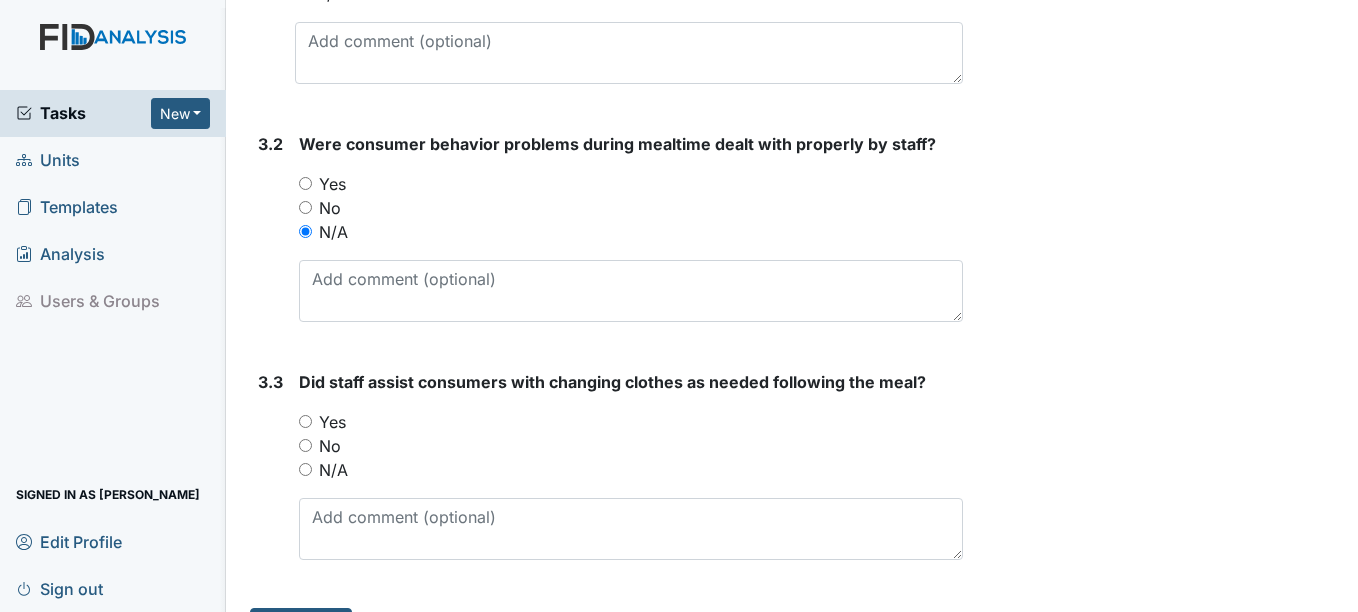 click on "N/A" at bounding box center (333, 232) 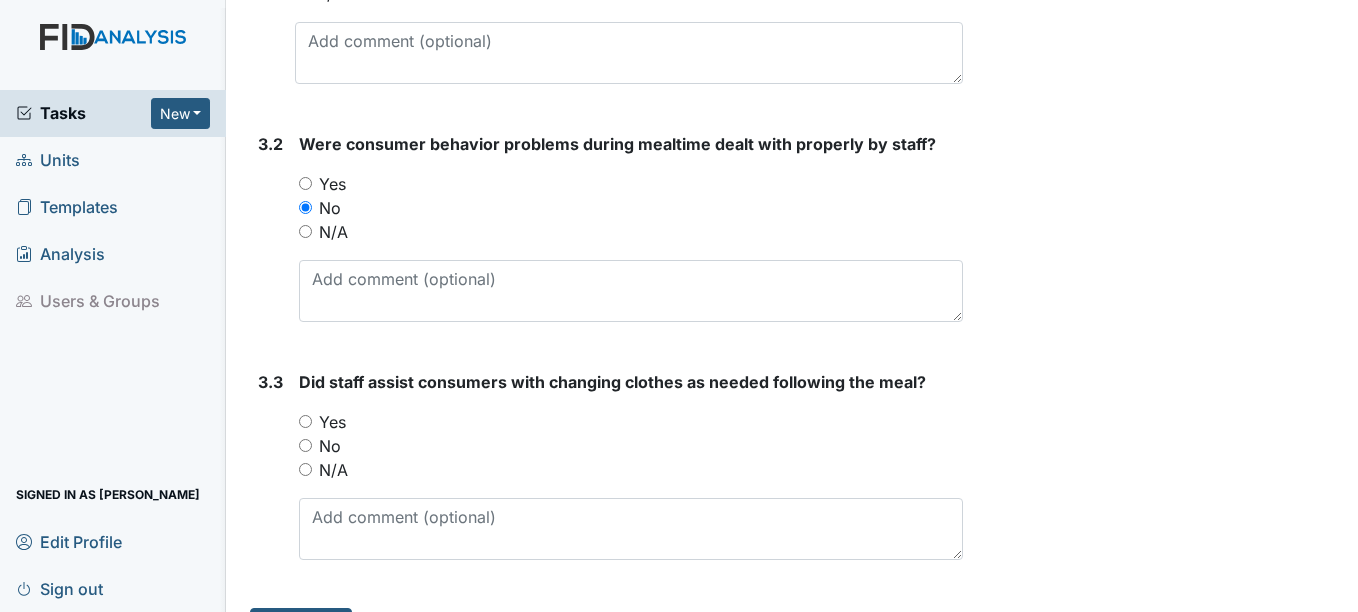 scroll, scrollTop: 6185, scrollLeft: 0, axis: vertical 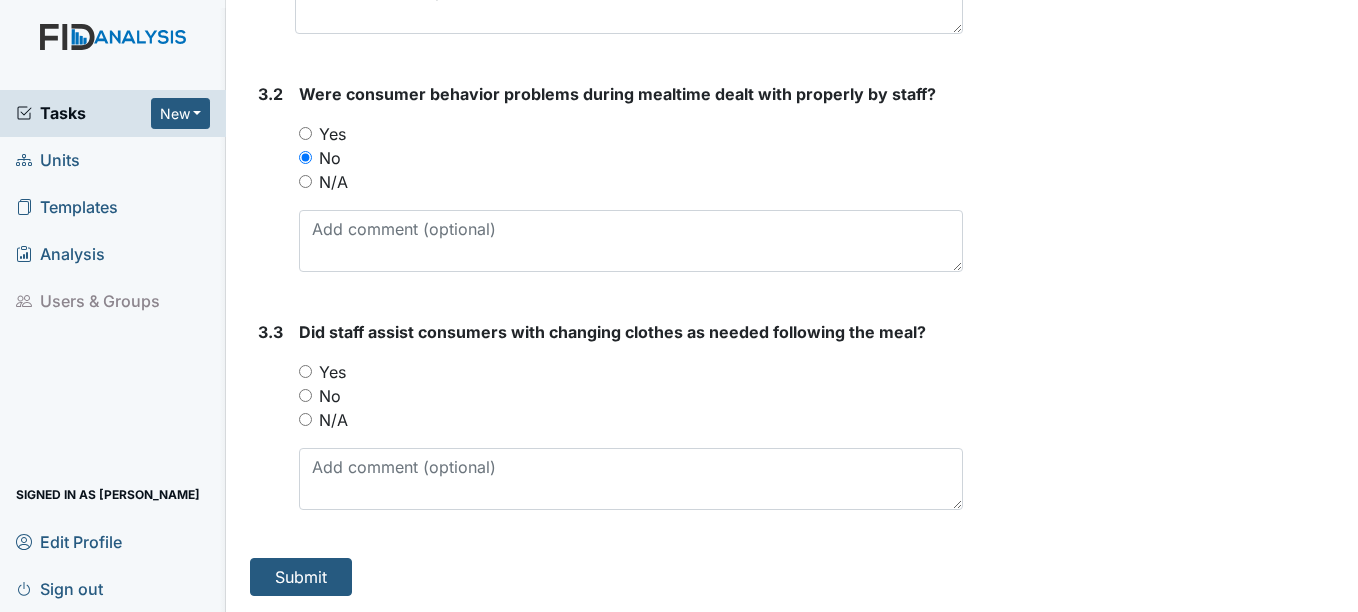 click on "Archive Task
×
Are you sure you want to archive this task? It will appear as incomplete on reports.
Archive
Delete Task
×
Are you sure you want to delete this task?
Delete
Save
Shania Williams assigned on Jul 08, 2025." at bounding box center (1163, -2787) 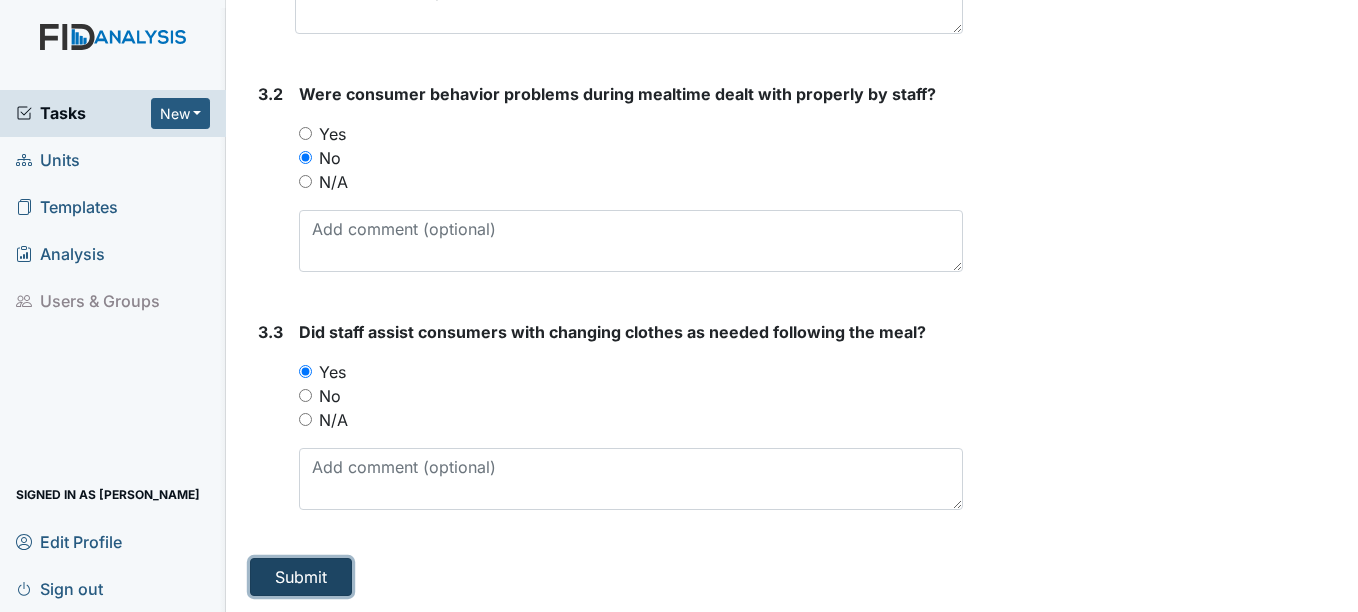 click on "Submit" at bounding box center (301, 577) 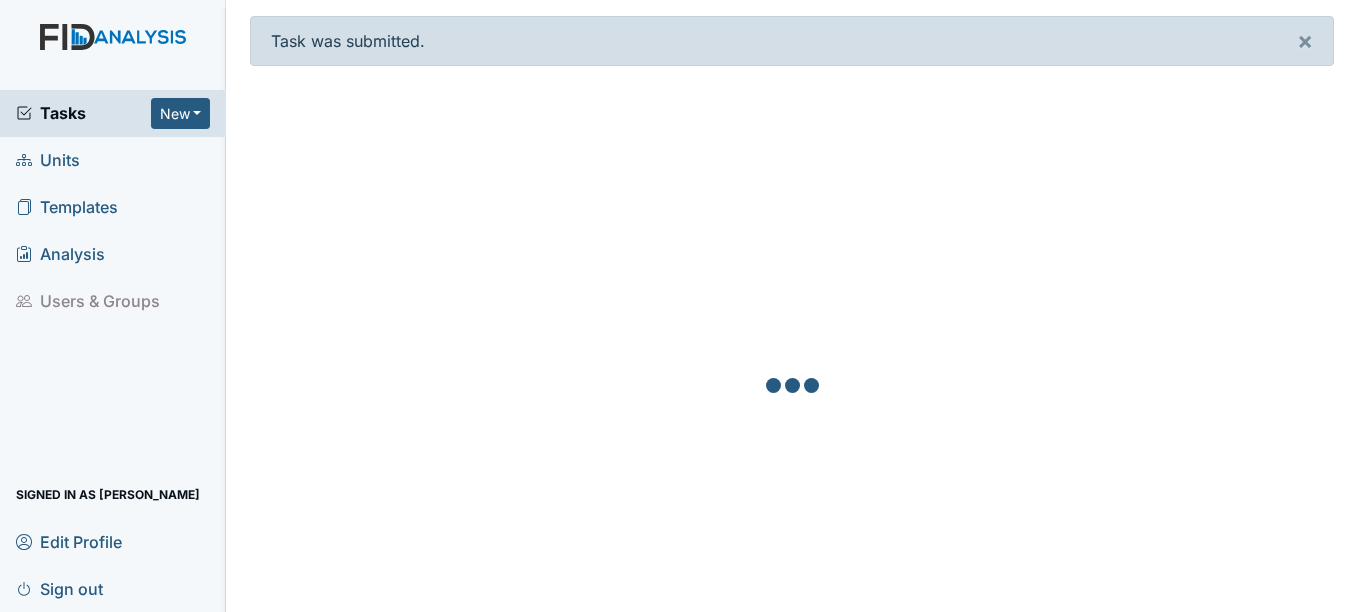 scroll, scrollTop: 0, scrollLeft: 0, axis: both 